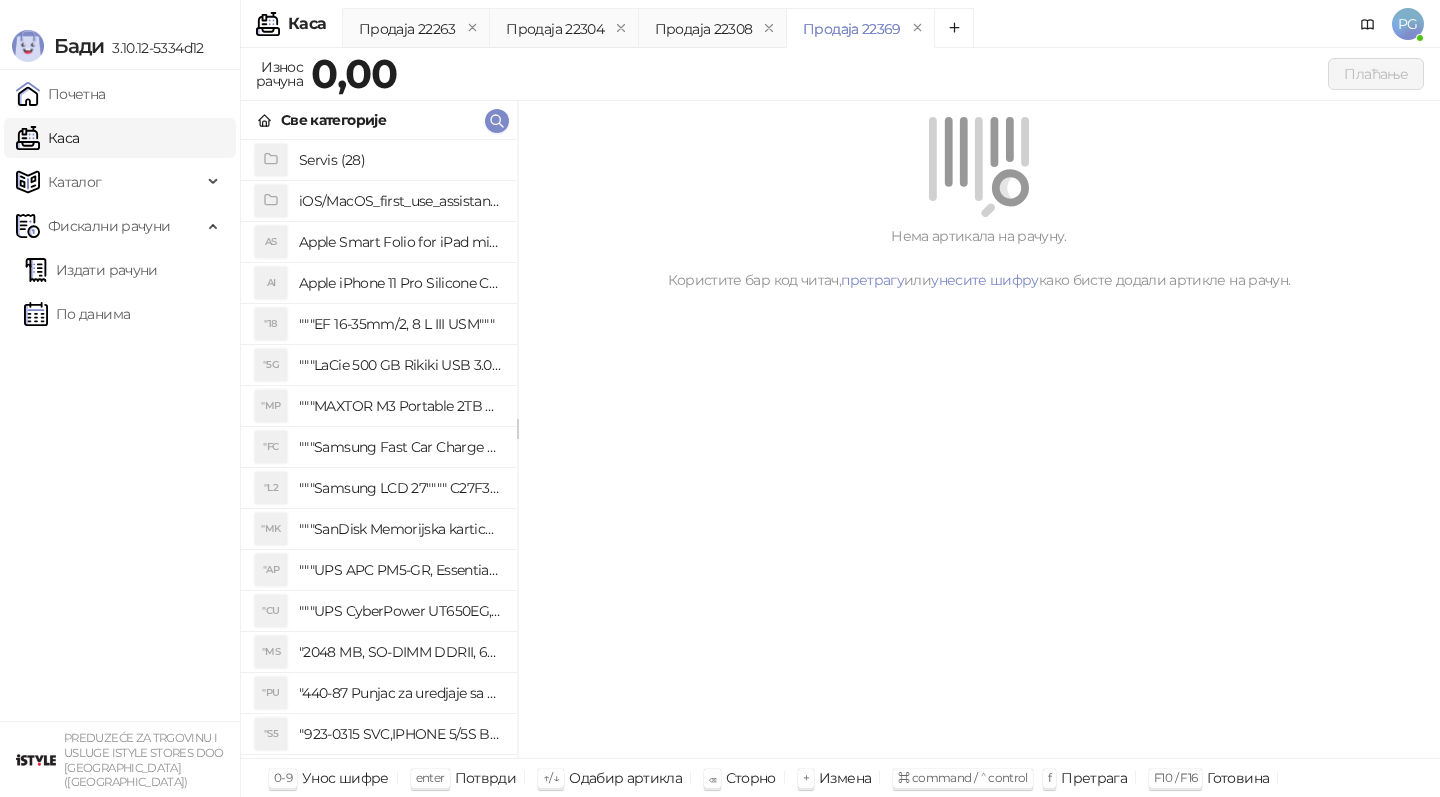 scroll, scrollTop: 0, scrollLeft: 0, axis: both 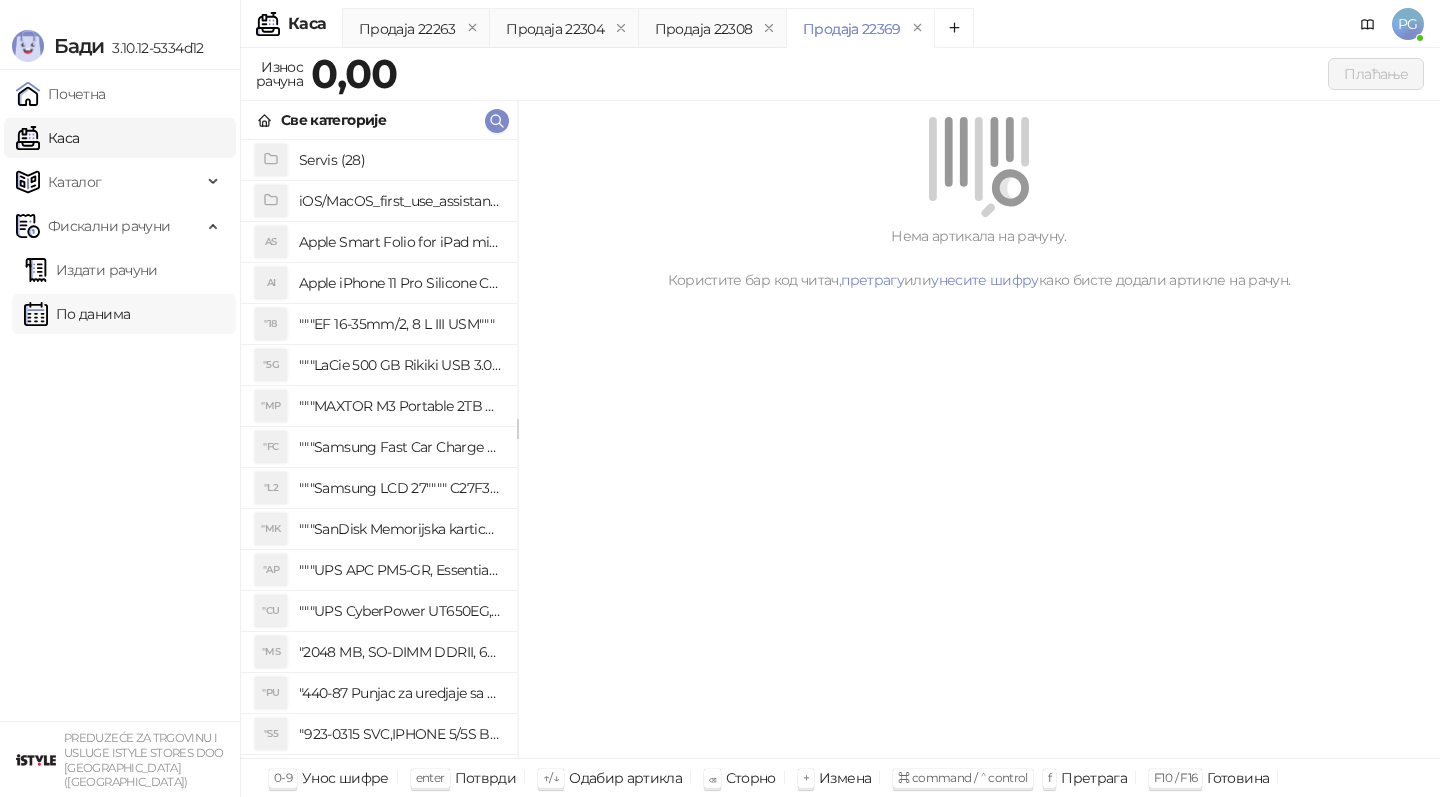 click on "По данима" at bounding box center (77, 314) 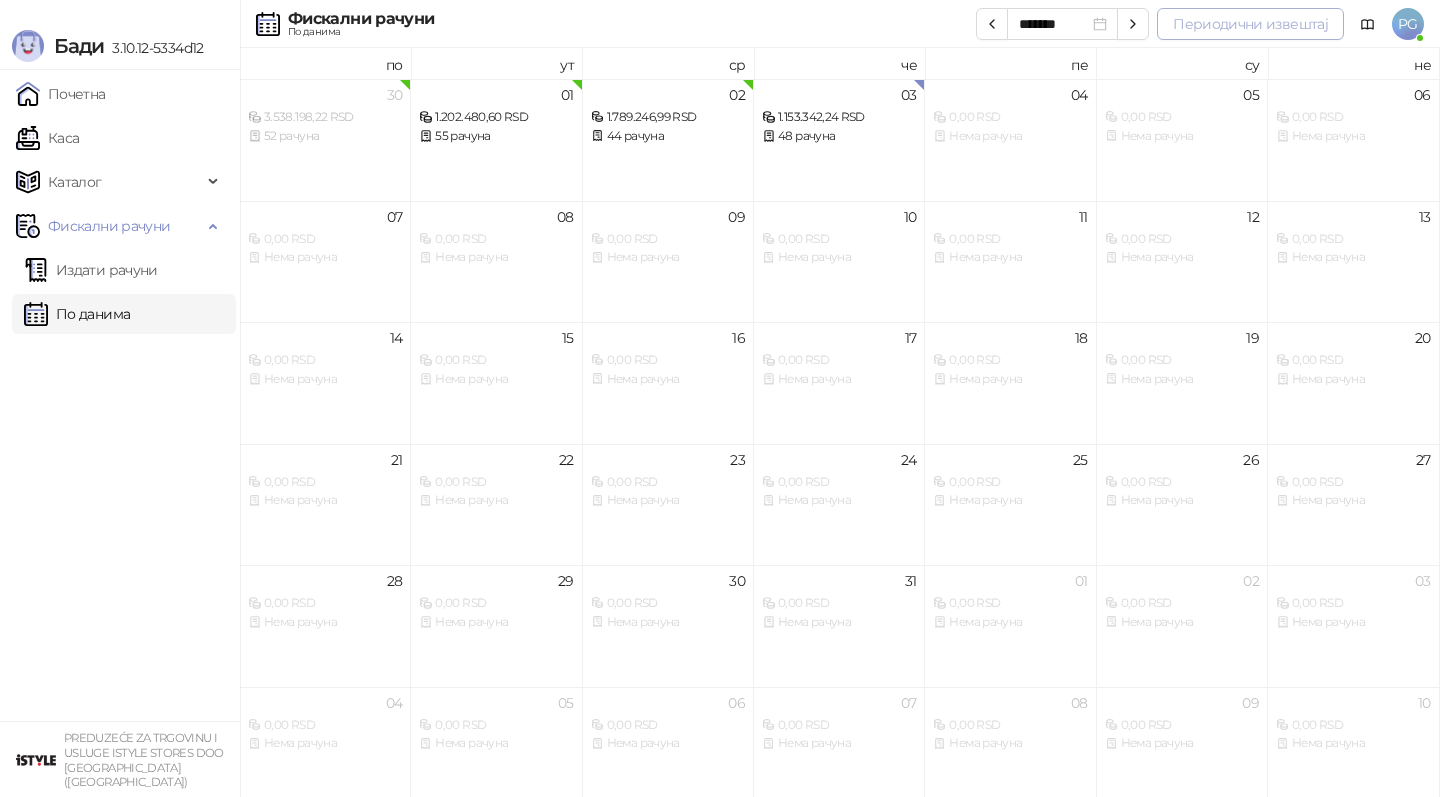 click on "Периодични извештај" at bounding box center [1250, 24] 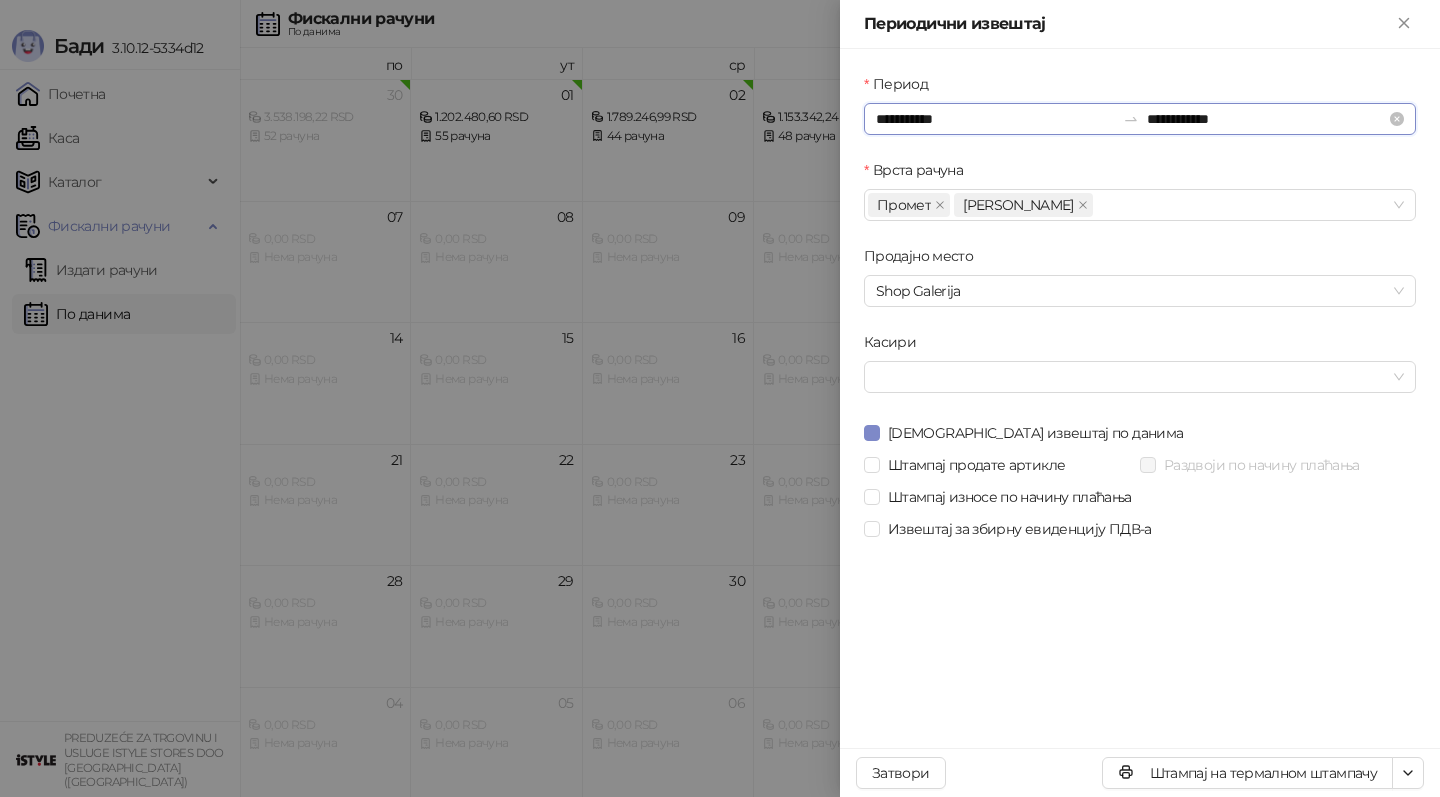 click on "**********" at bounding box center [995, 119] 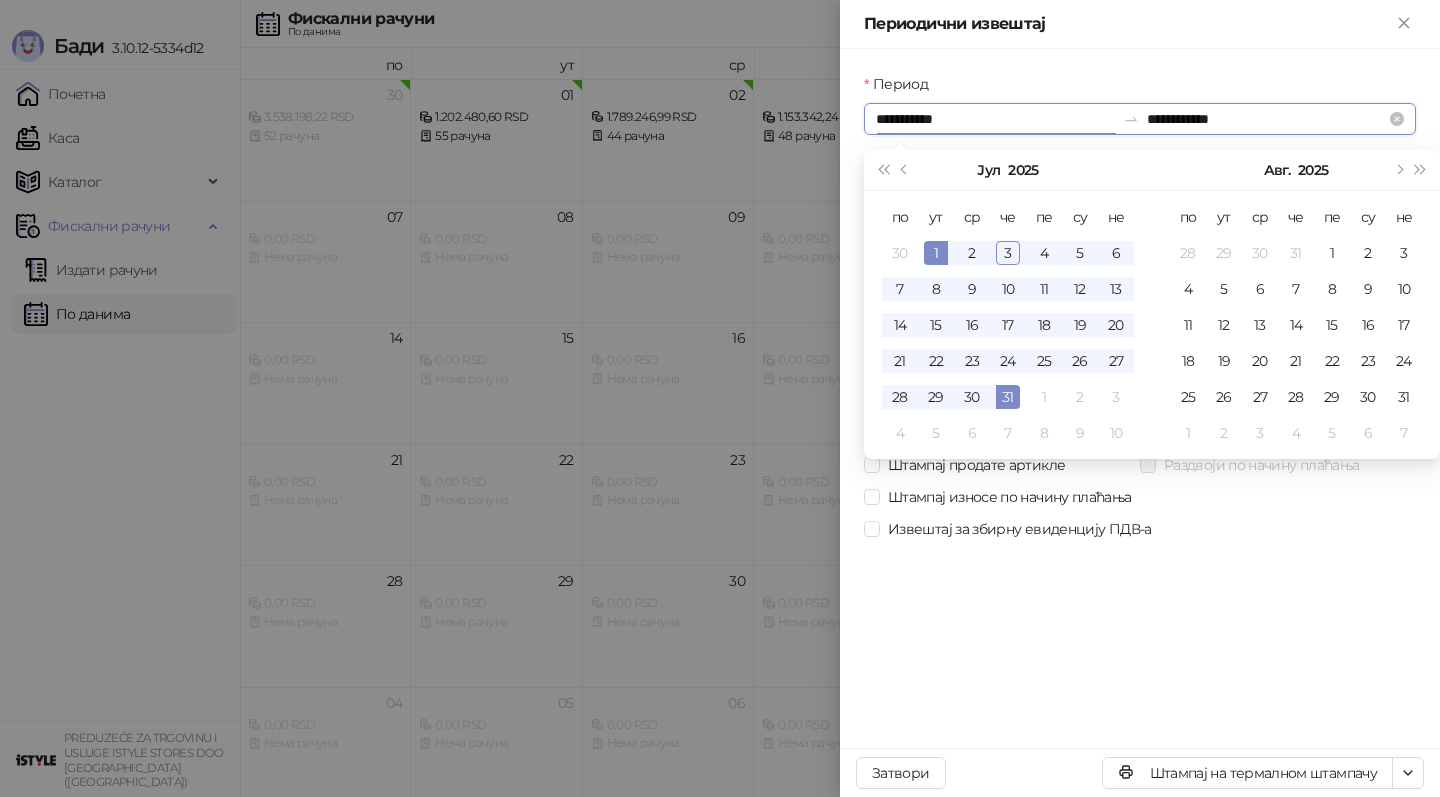 click on "**********" at bounding box center (995, 119) 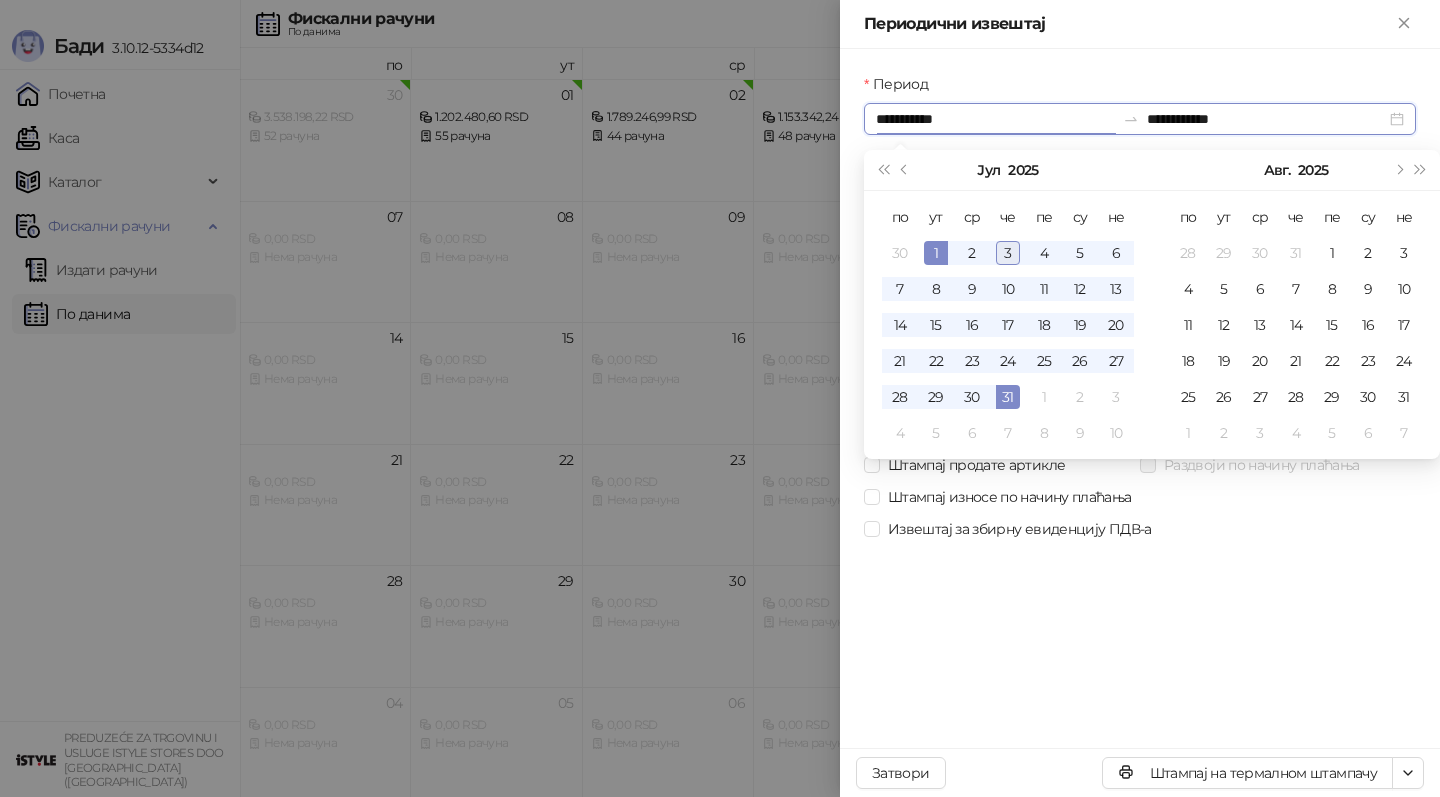 type on "**********" 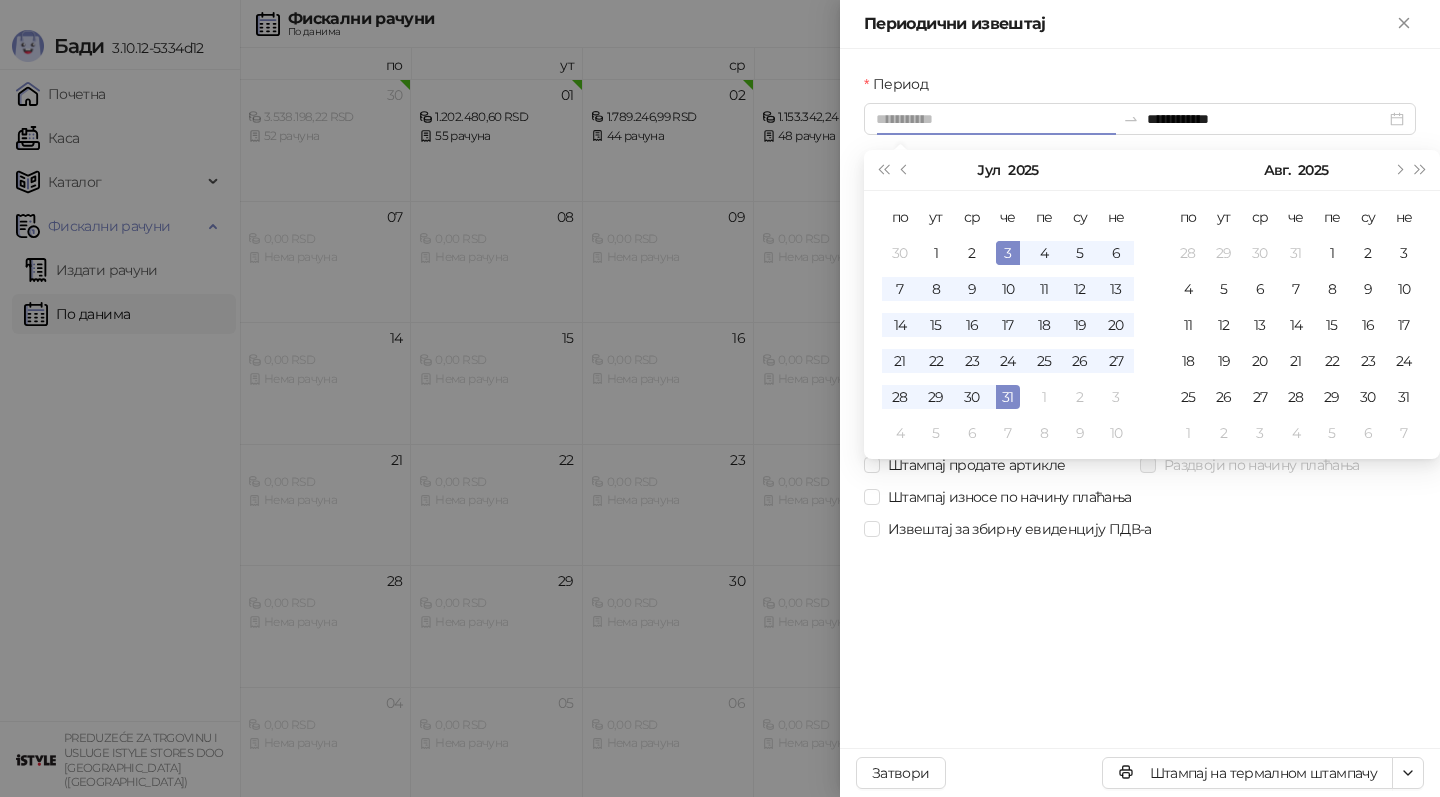 click on "3" at bounding box center (1008, 253) 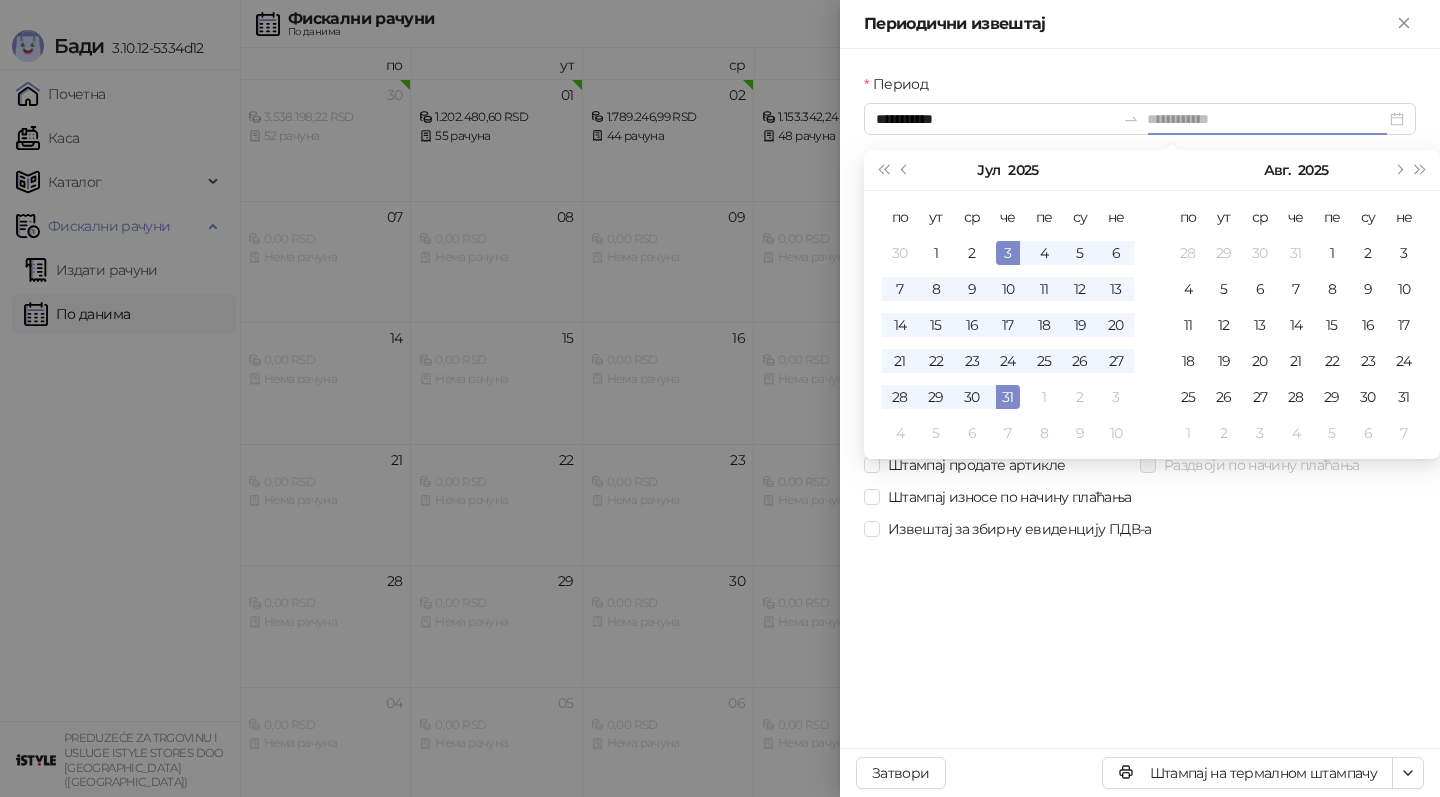 click on "3" at bounding box center [1008, 253] 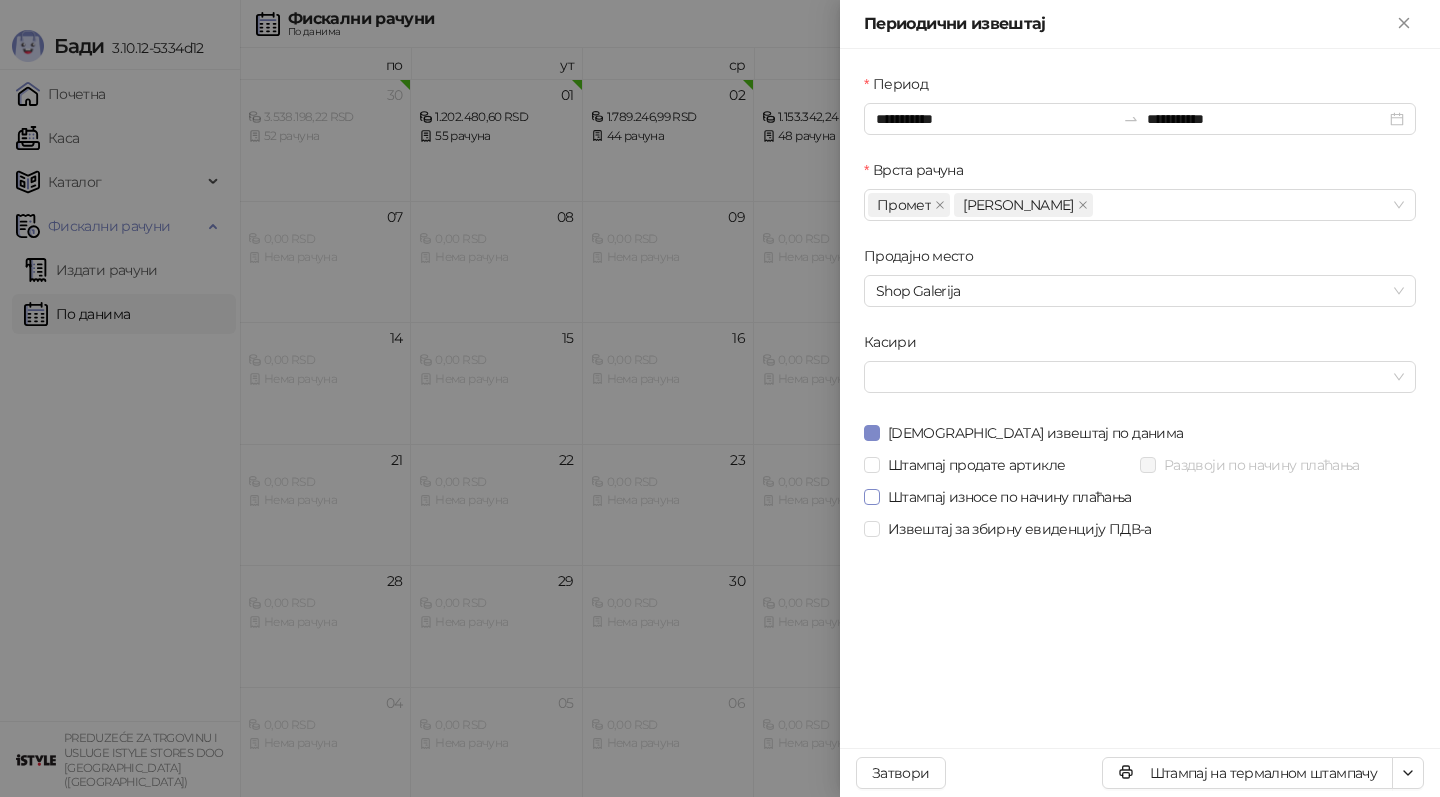 click on "Штампај износе по начину плаћања" at bounding box center [1010, 497] 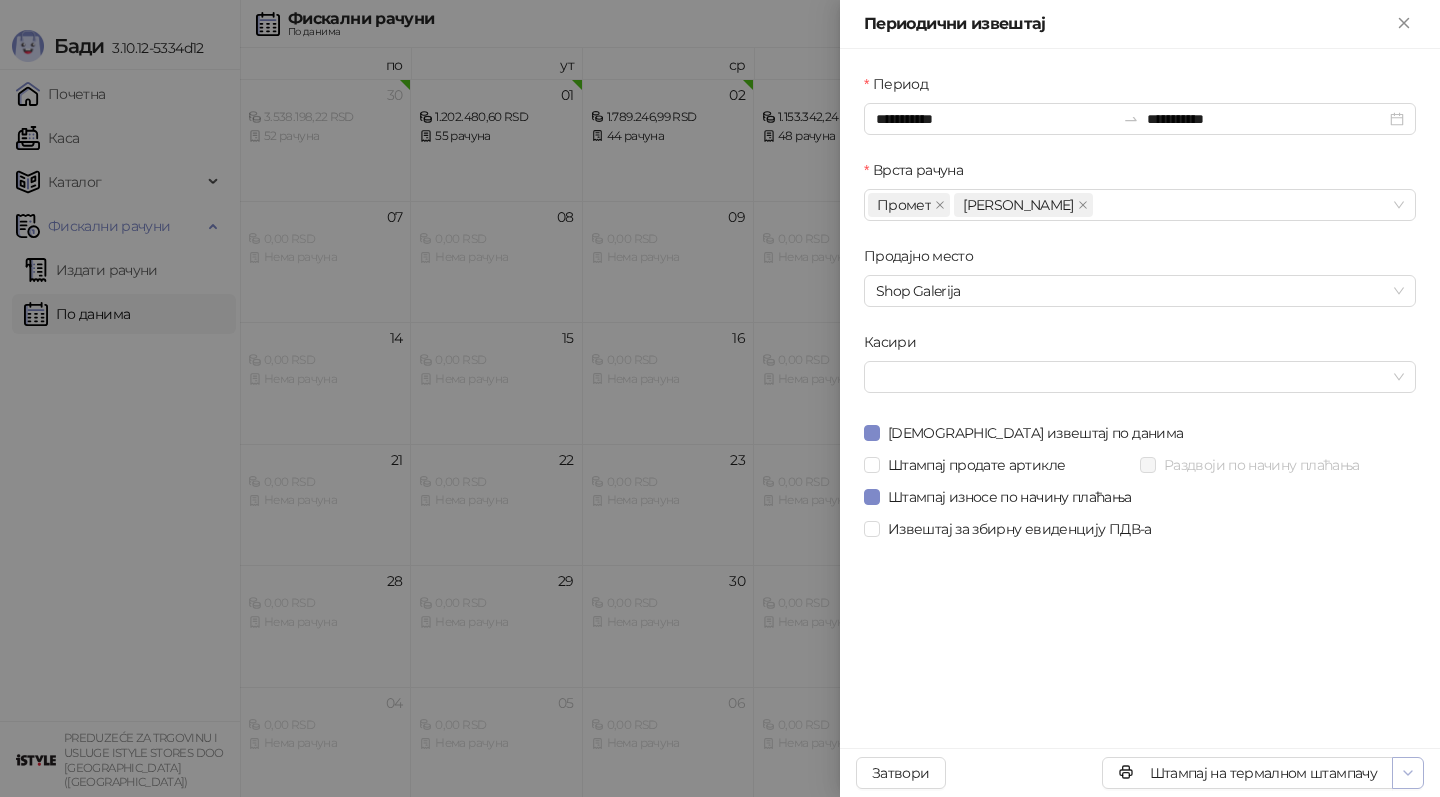 click at bounding box center [1408, 773] 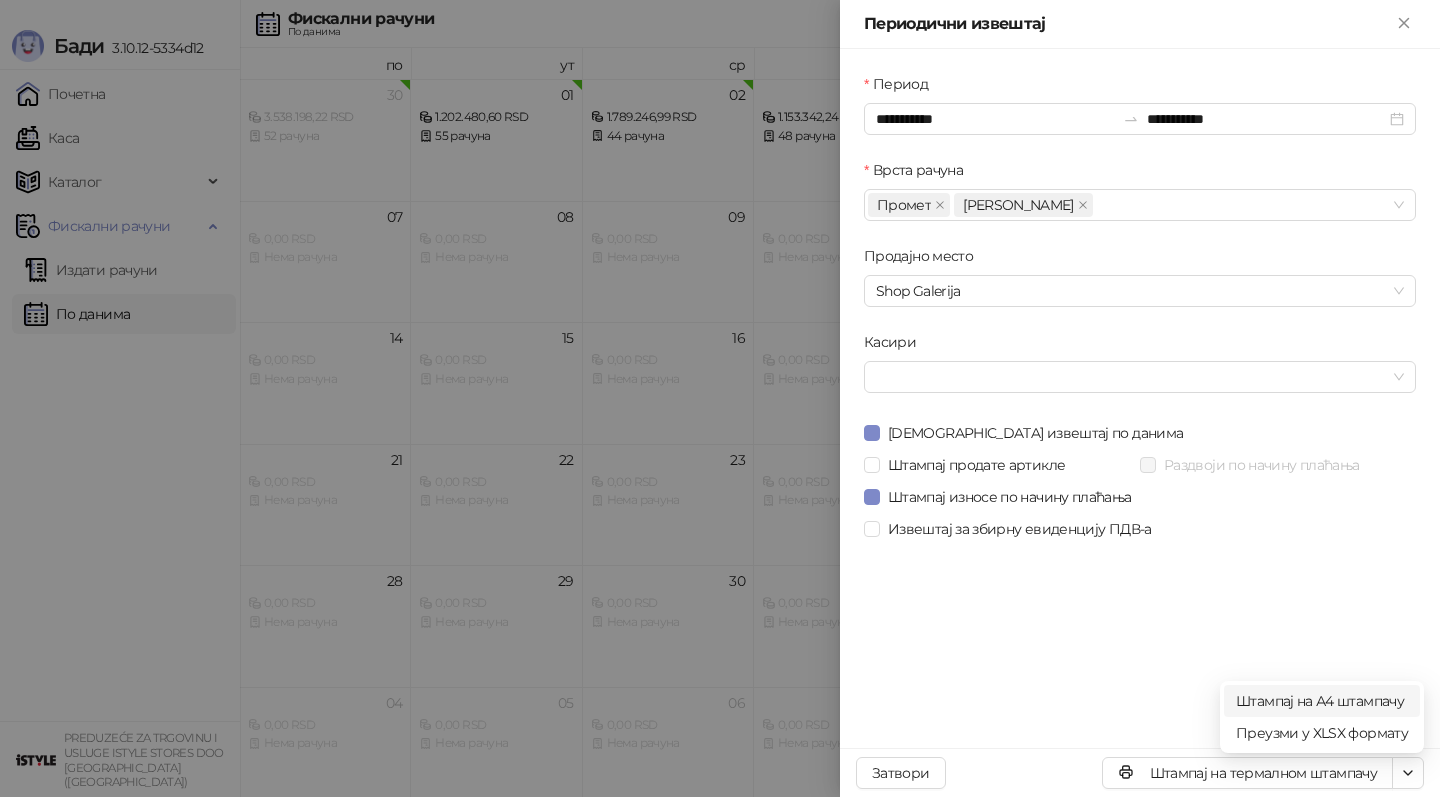click on "Штампај на А4 штампачу" at bounding box center [1322, 701] 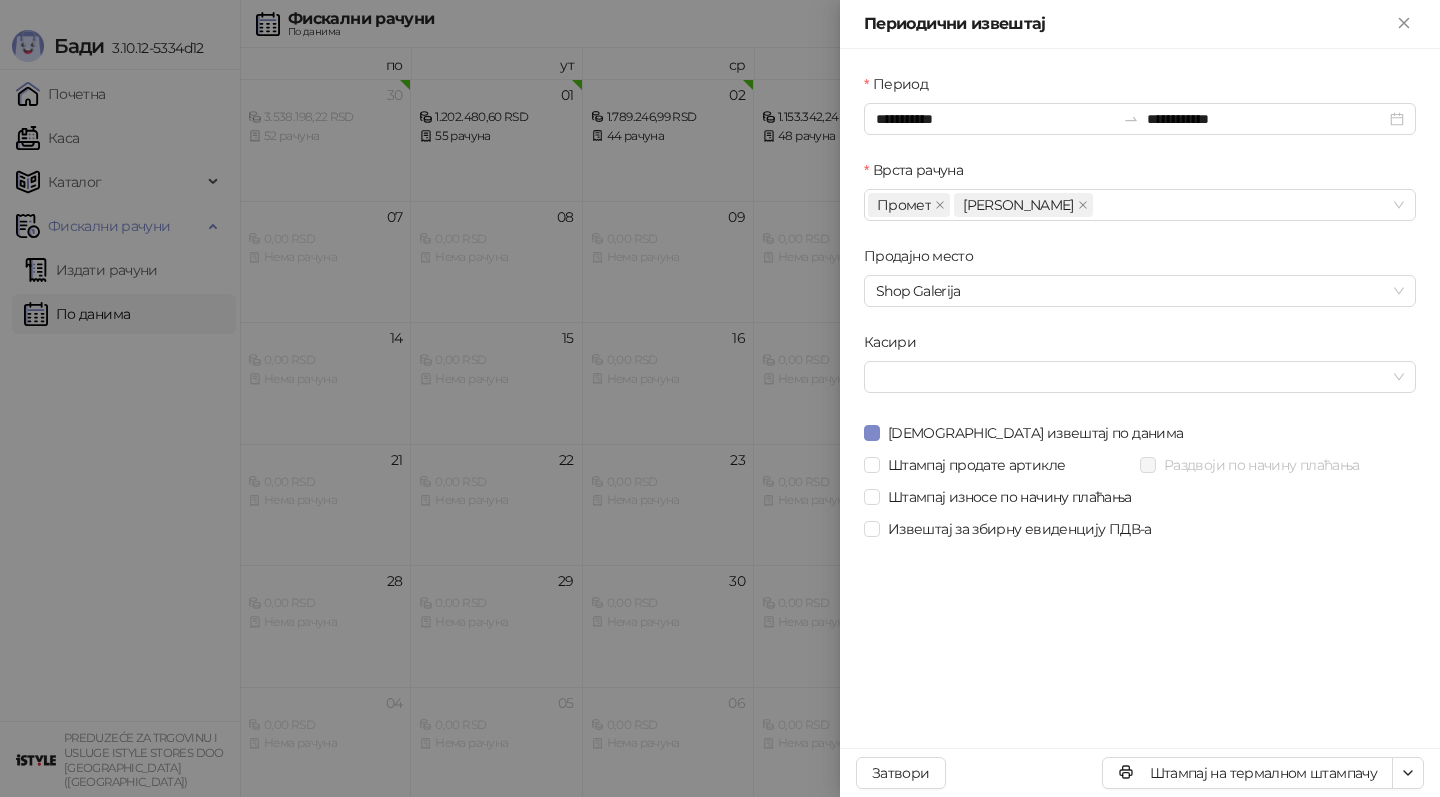 click at bounding box center (720, 398) 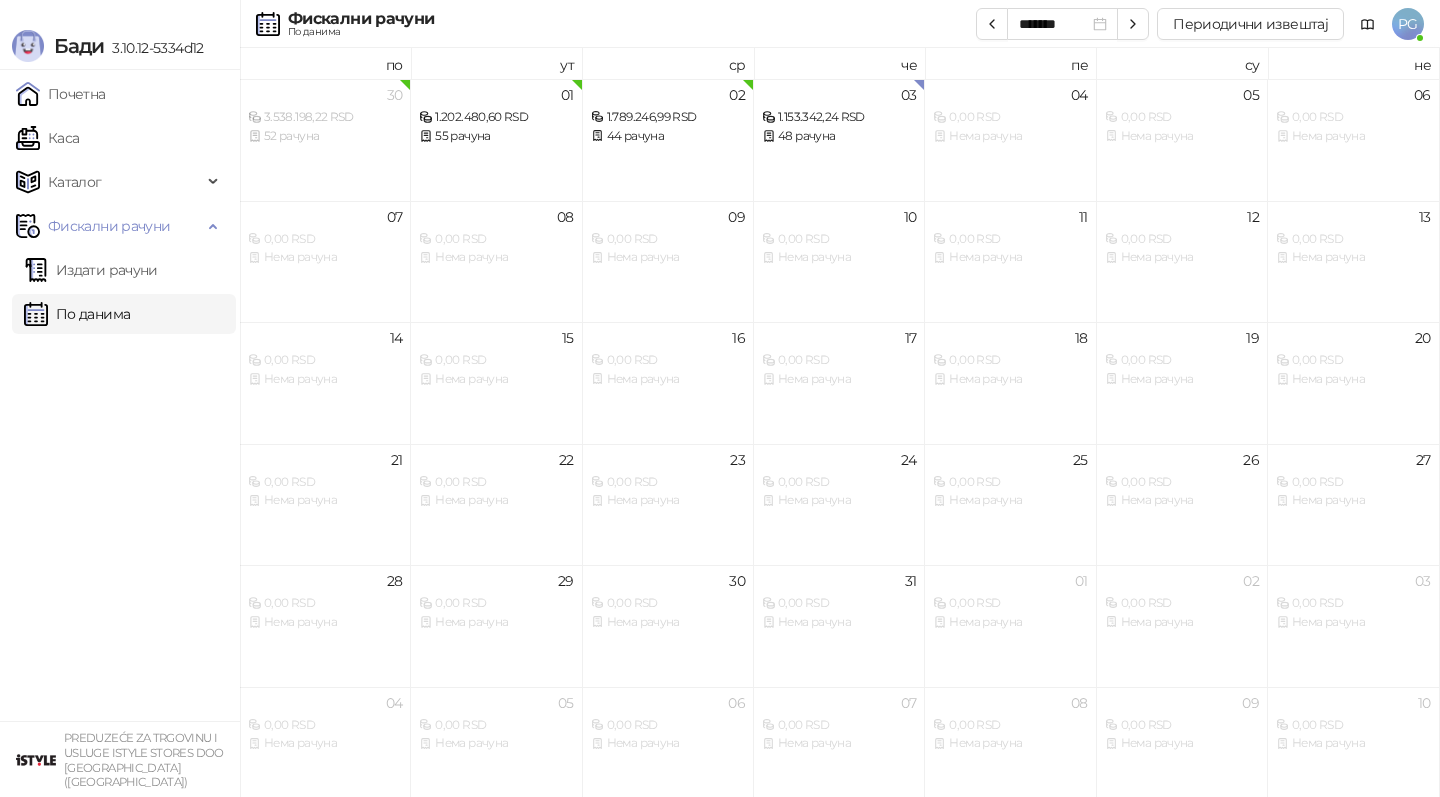 click on "Издати рачуни" at bounding box center (91, 270) 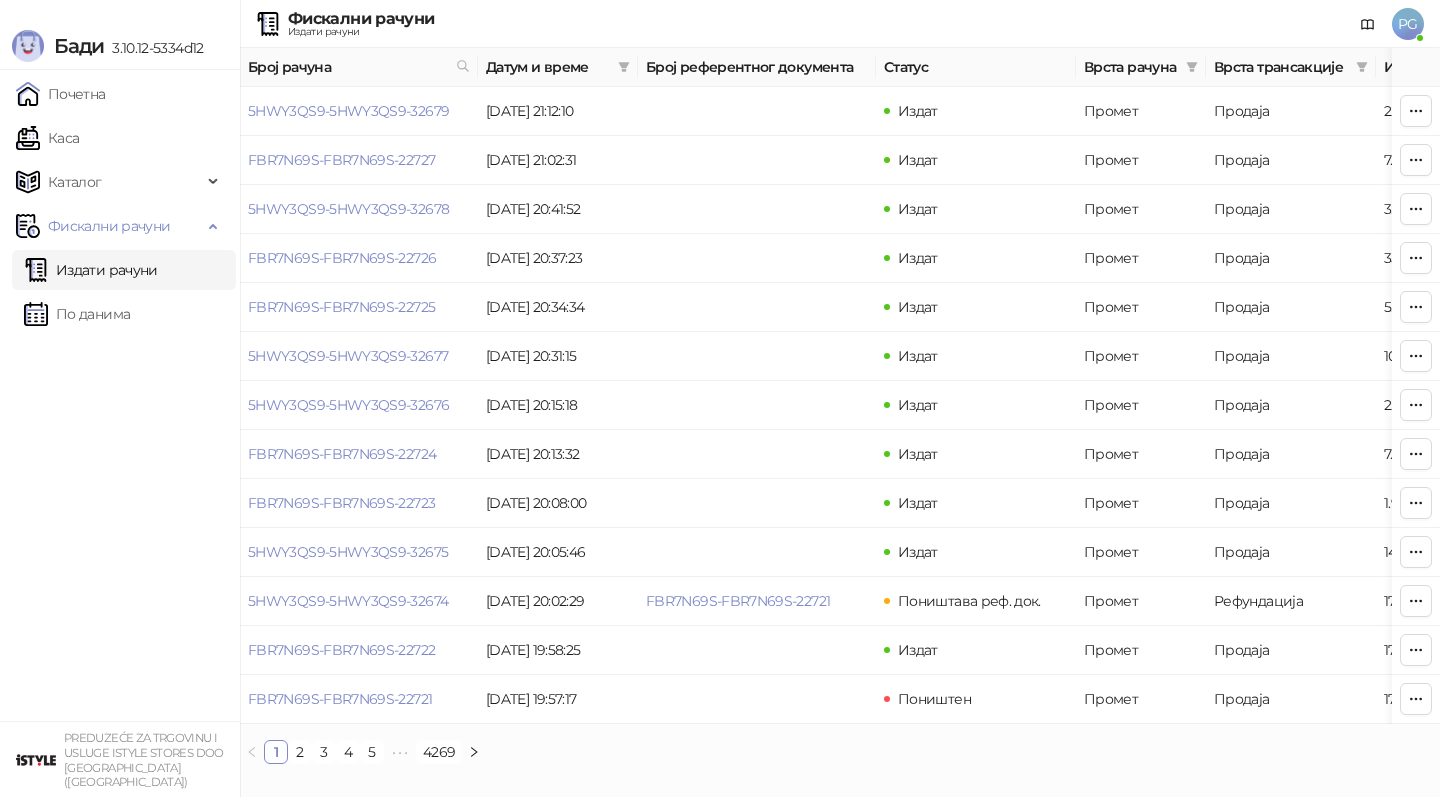 click on "Издати рачуни" at bounding box center [91, 270] 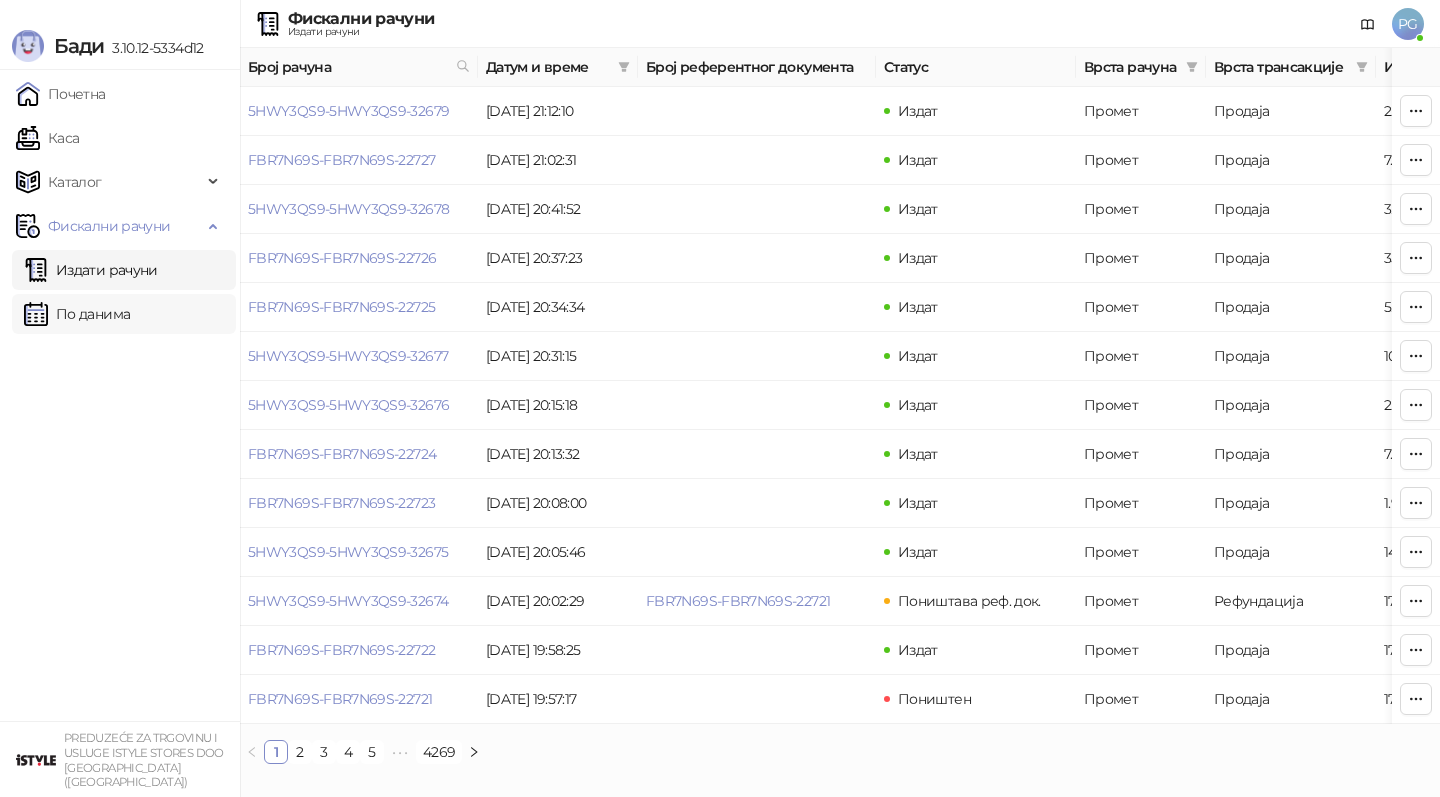 click on "По данима" at bounding box center [77, 314] 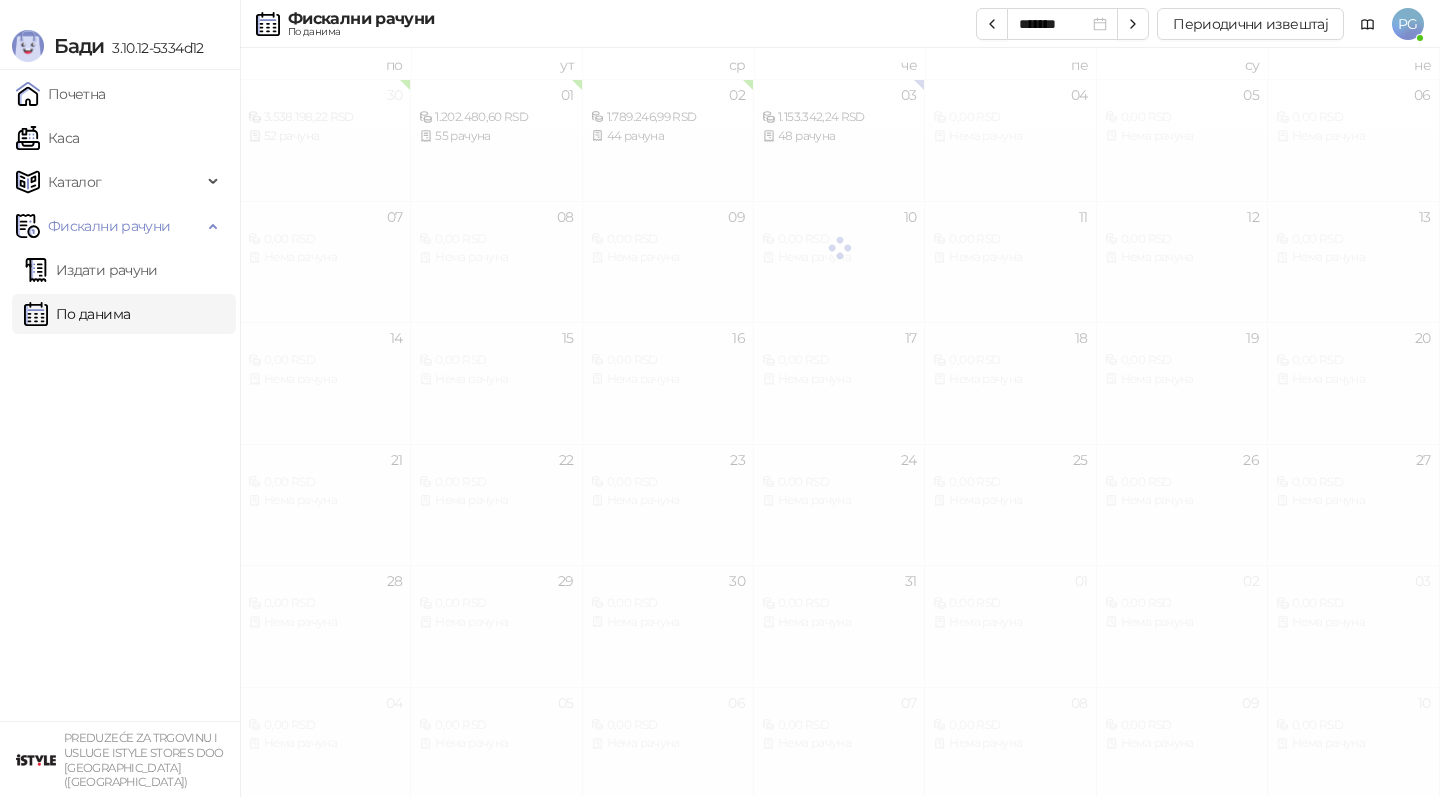 click on "По данима" at bounding box center [77, 314] 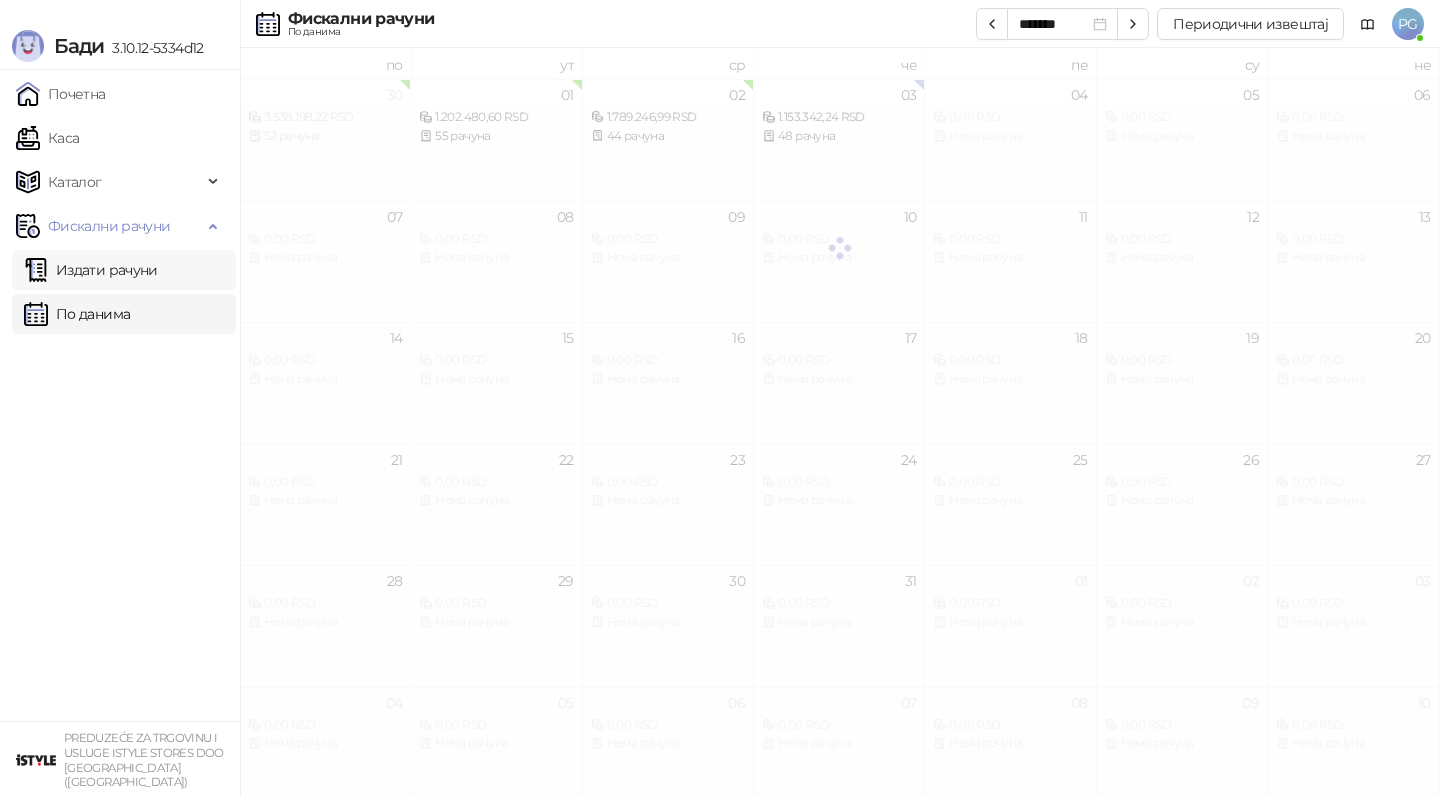 click on "Издати рачуни" at bounding box center [91, 270] 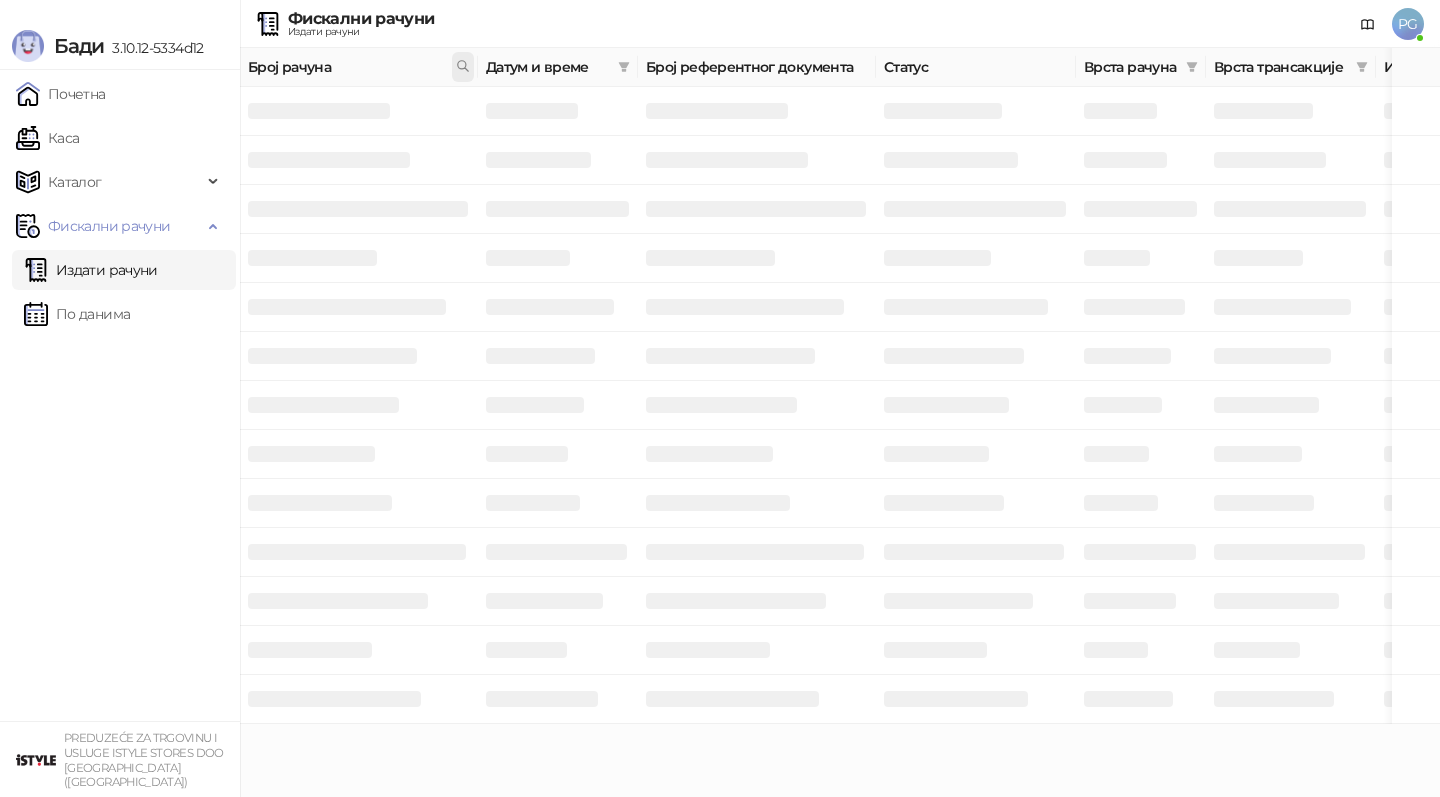 click 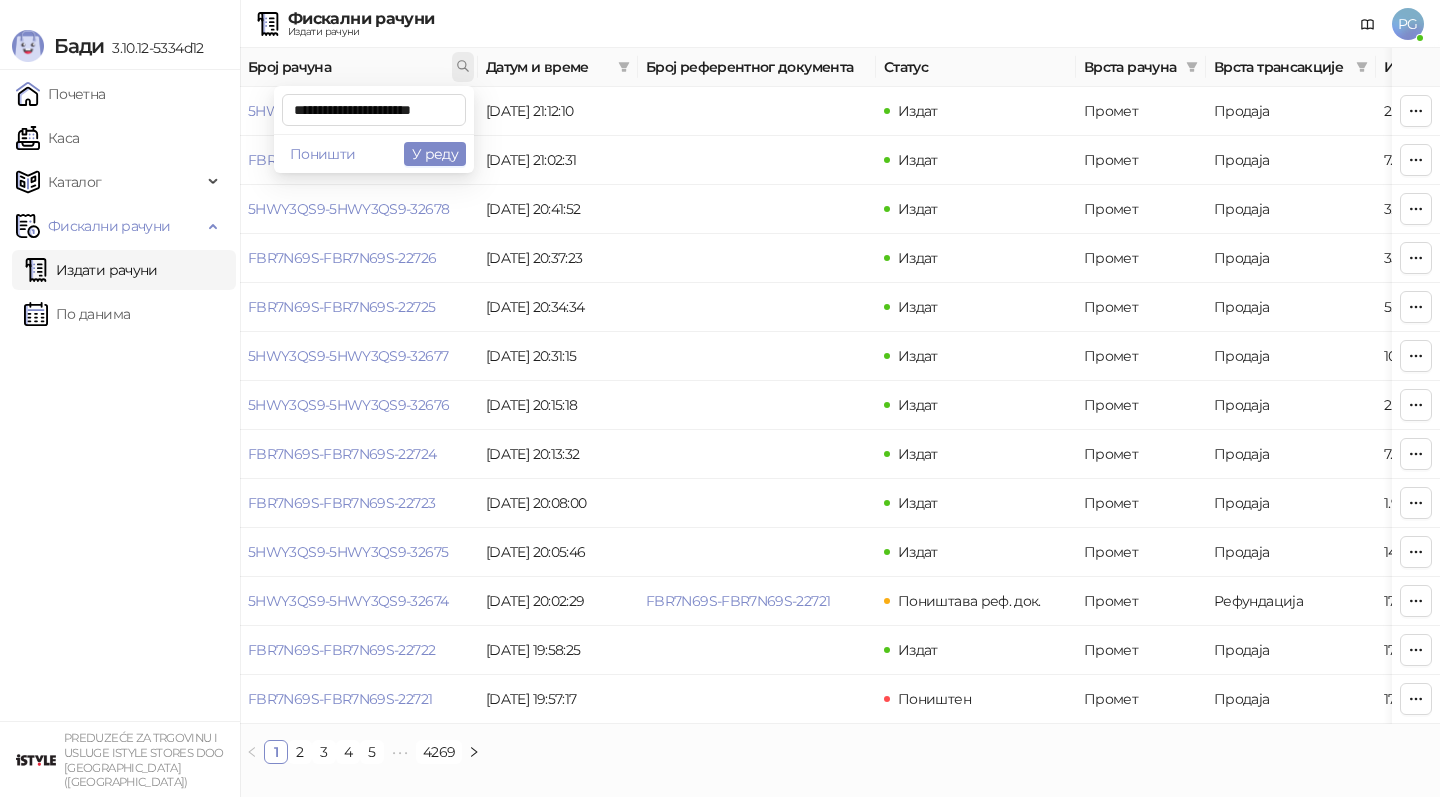 scroll, scrollTop: 0, scrollLeft: 23, axis: horizontal 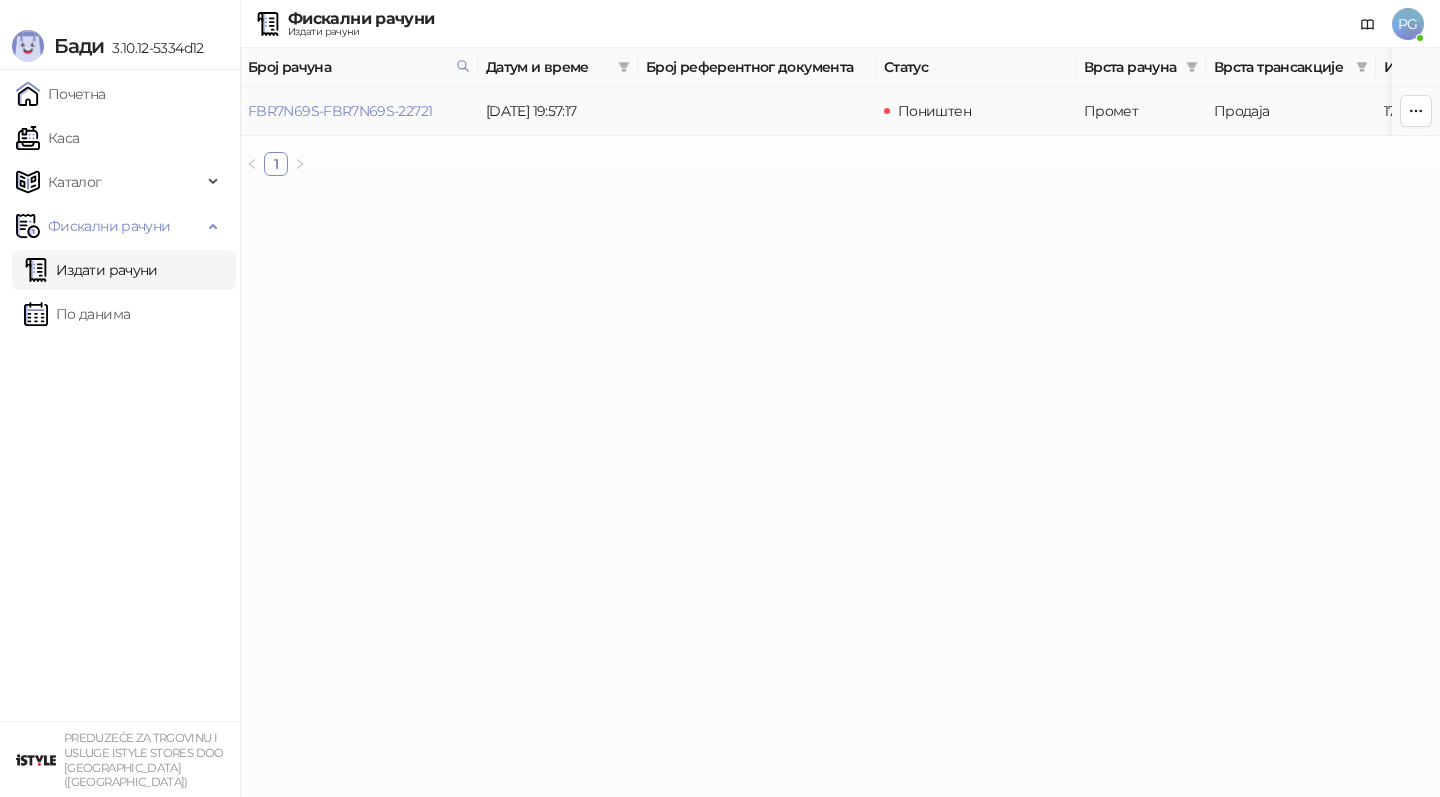 click on "[PERSON_NAME] 3.10.12-5334d12 Почетна Каса Каталог Фискални рачуни Издати рачуни По данима PREDUZEĆE ZA TRGOVINU I USLUGE ISTYLE STORES DOO [GEOGRAPHIC_DATA] ([GEOGRAPHIC_DATA]) Фискални рачуни Издати рачуни PG Број рачуна Датум и време Број референтног документа Статус Врста рачуна Врста трансакције Износ Касир Продајно место                     FBR7N69S-FBR7N69S-22721 [DATE] 19:57:17 Поништен Промет Продаја 179.490,00 RSD Prodavac Galerija Shop Galerija 1 ФИСКАЛНИ РАЧУН 102825661 ISTYLE STORES DOO [GEOGRAPHIC_DATA] 1243729-SHOP GALERIJA БУЛЕВАР ВУДРОА ВИЛСОНА 12  0  [GEOGRAPHIC_DATA] (САВСКИ ВЕНАЦ) Касир: Prodavac Galerija ЕСИР број: 1289/3.10.12-5334d12 ПРОМЕТ - ПРОДАЈА Артикли   Назив Цена Кол. Укупно 2.300,00 1 2.300,00 1,00 1 1 1" at bounding box center (720, 96) 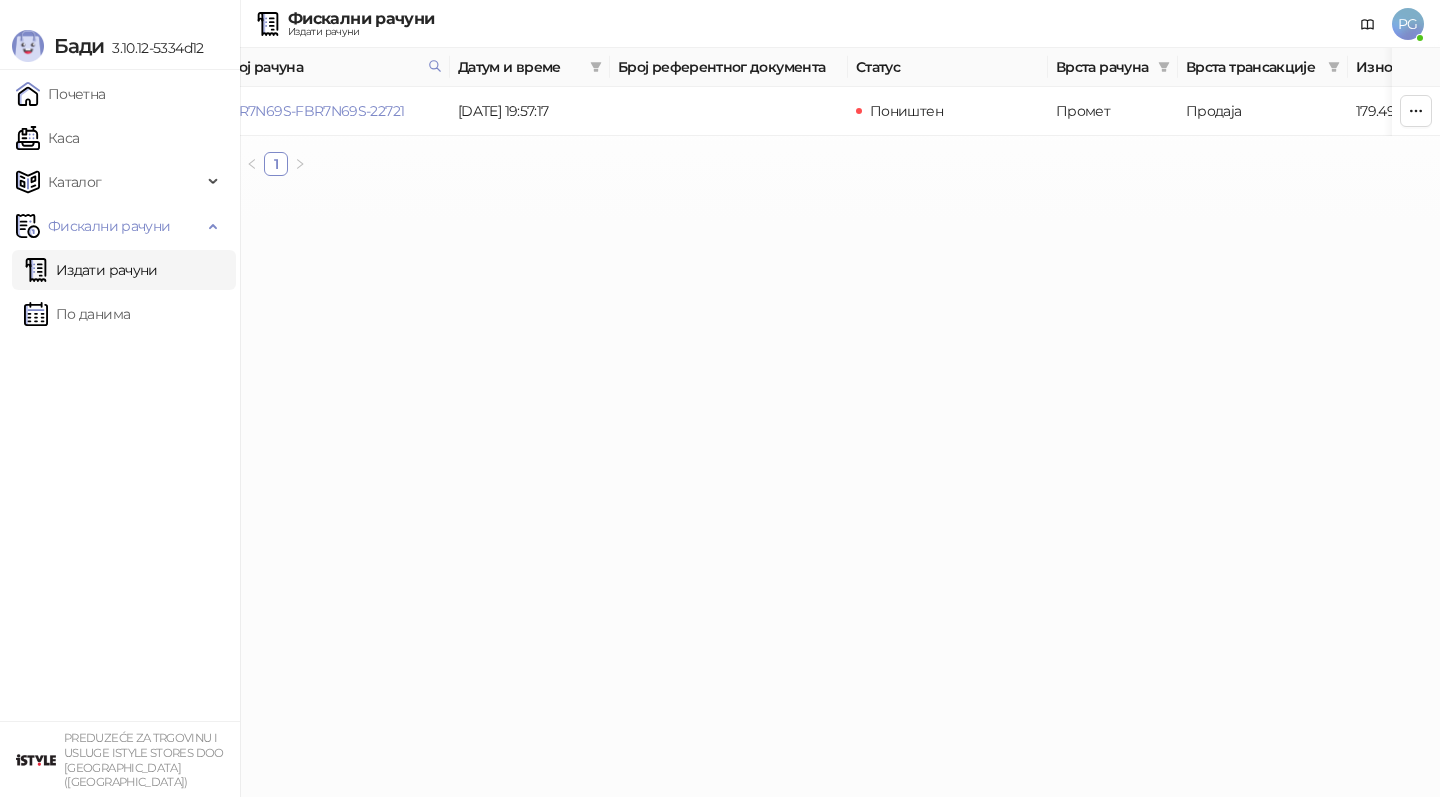 scroll, scrollTop: 0, scrollLeft: 0, axis: both 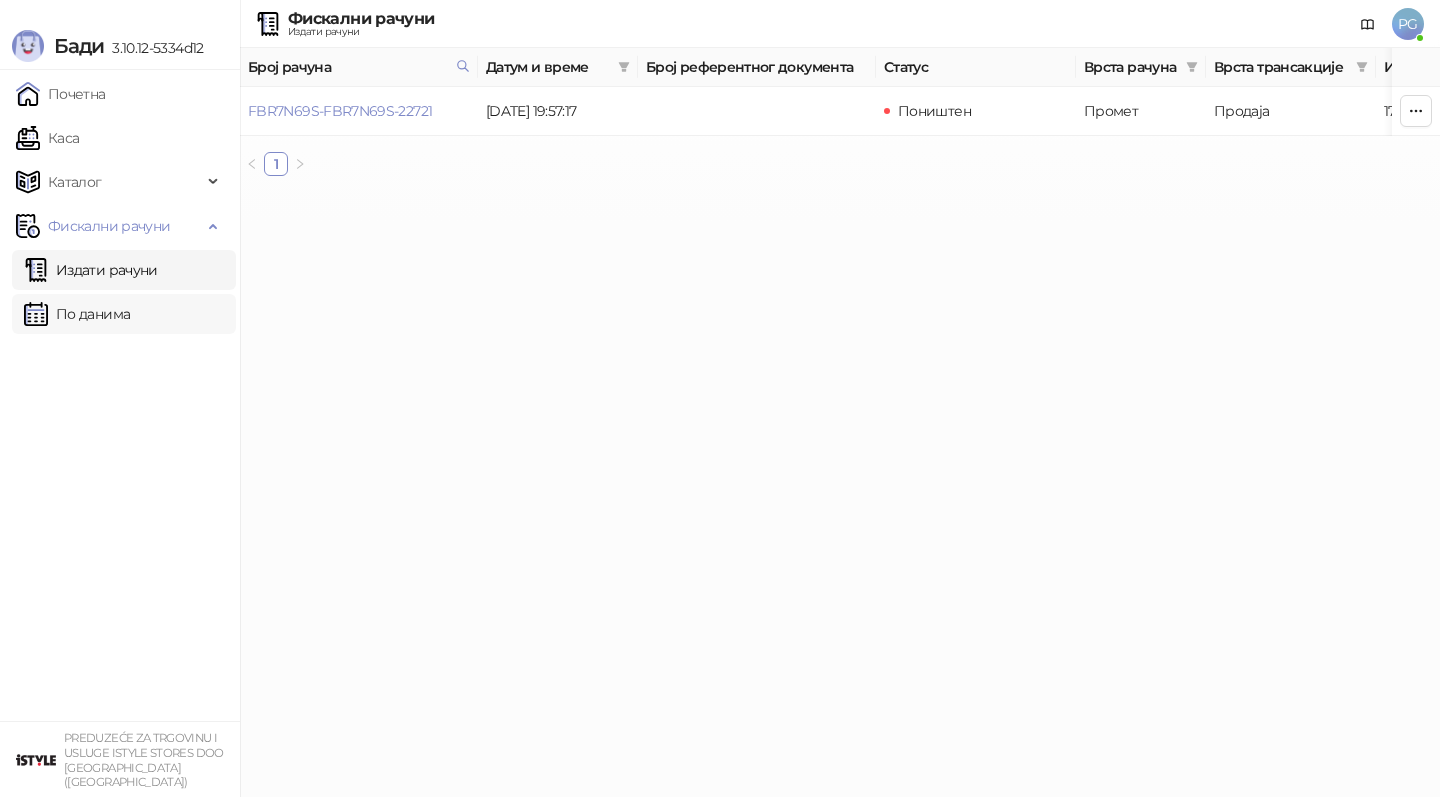 click on "По данима" at bounding box center [77, 314] 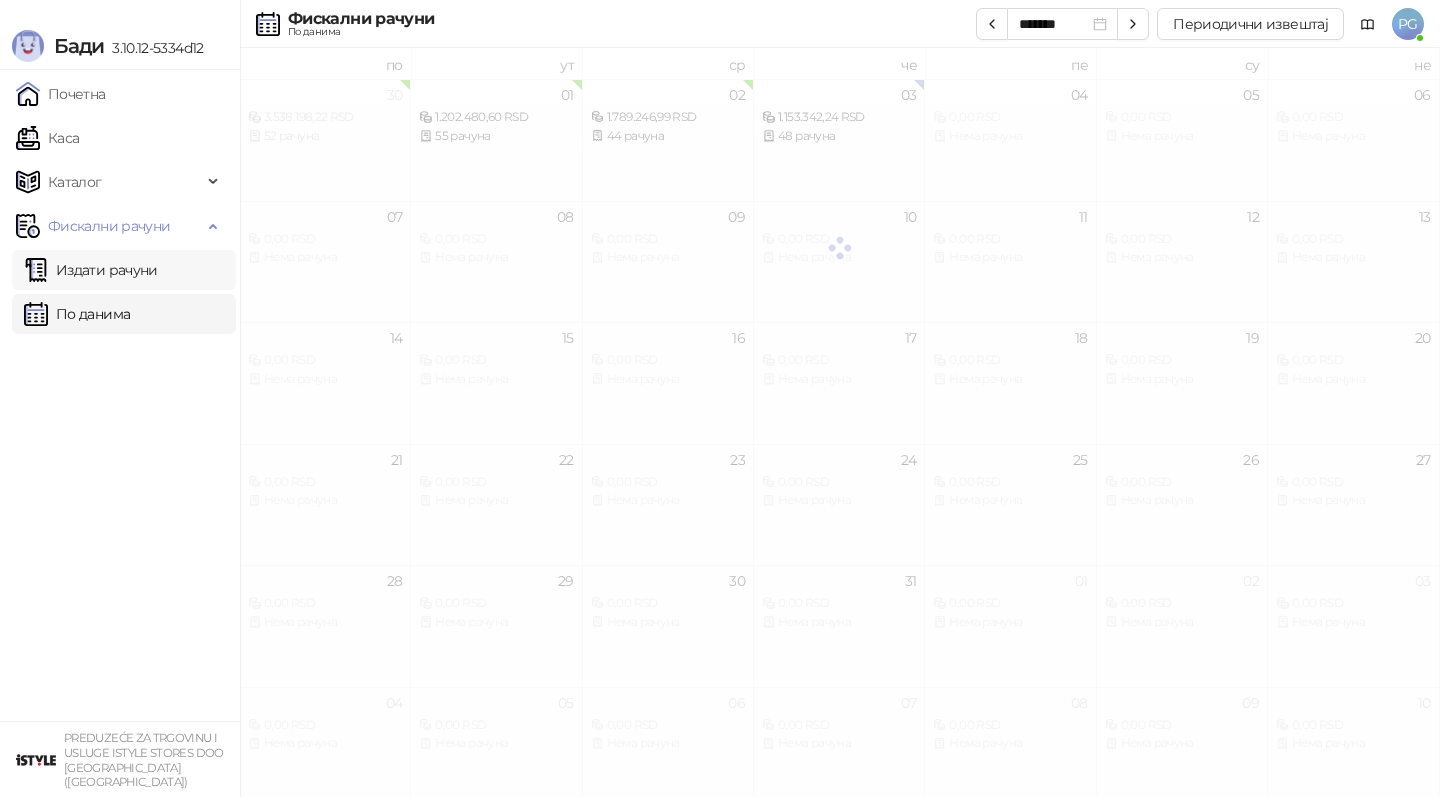 click on "Издати рачуни" at bounding box center [91, 270] 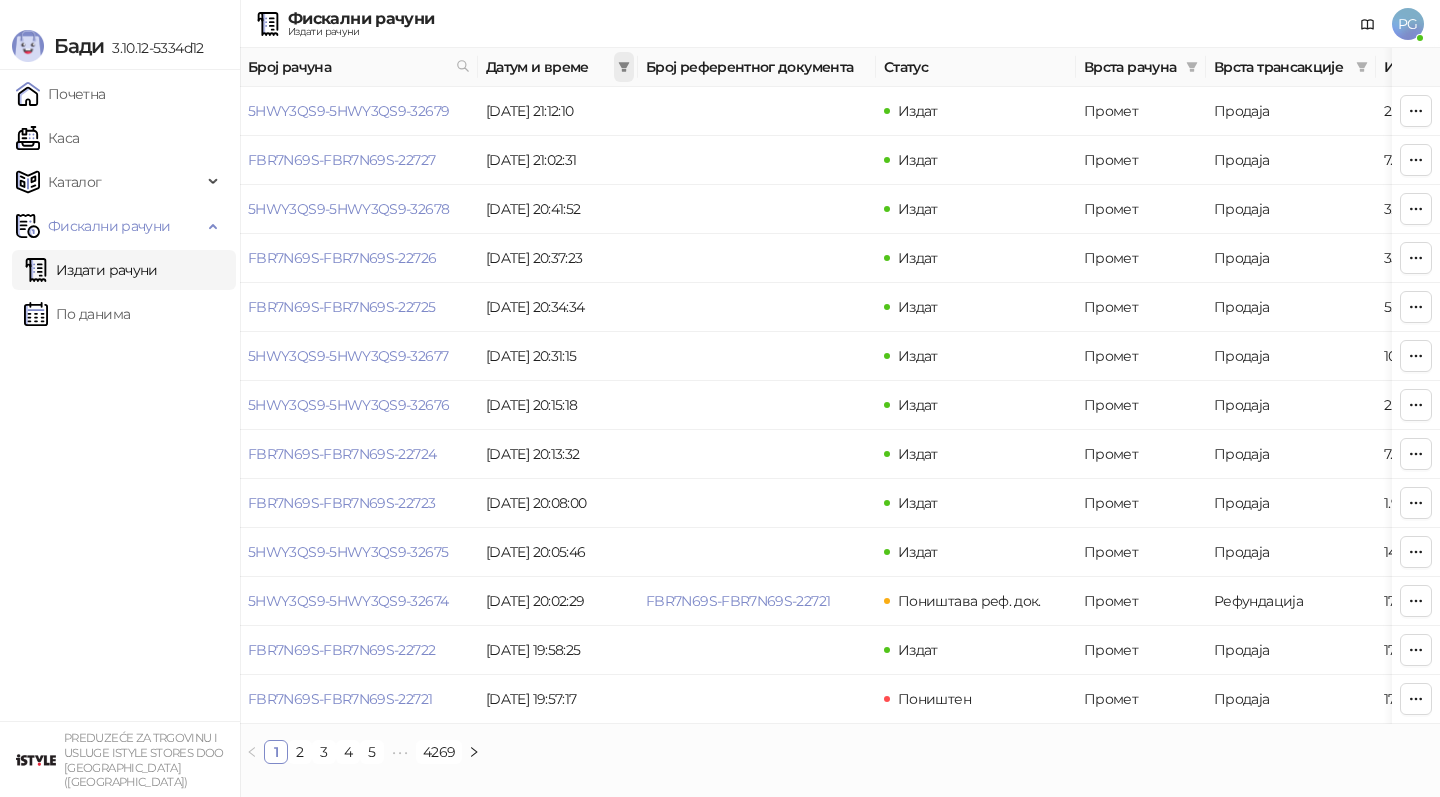 click 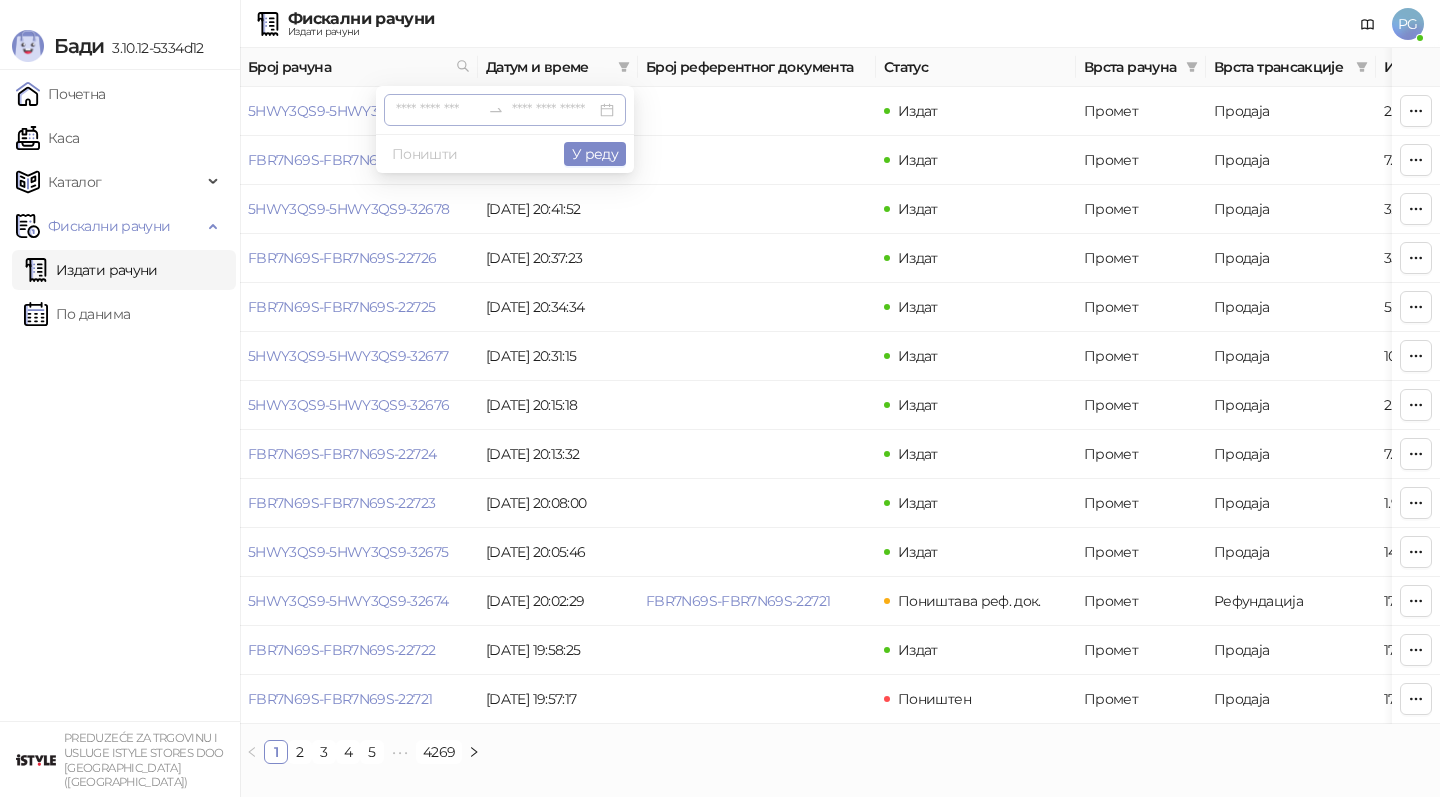 click at bounding box center (438, 110) 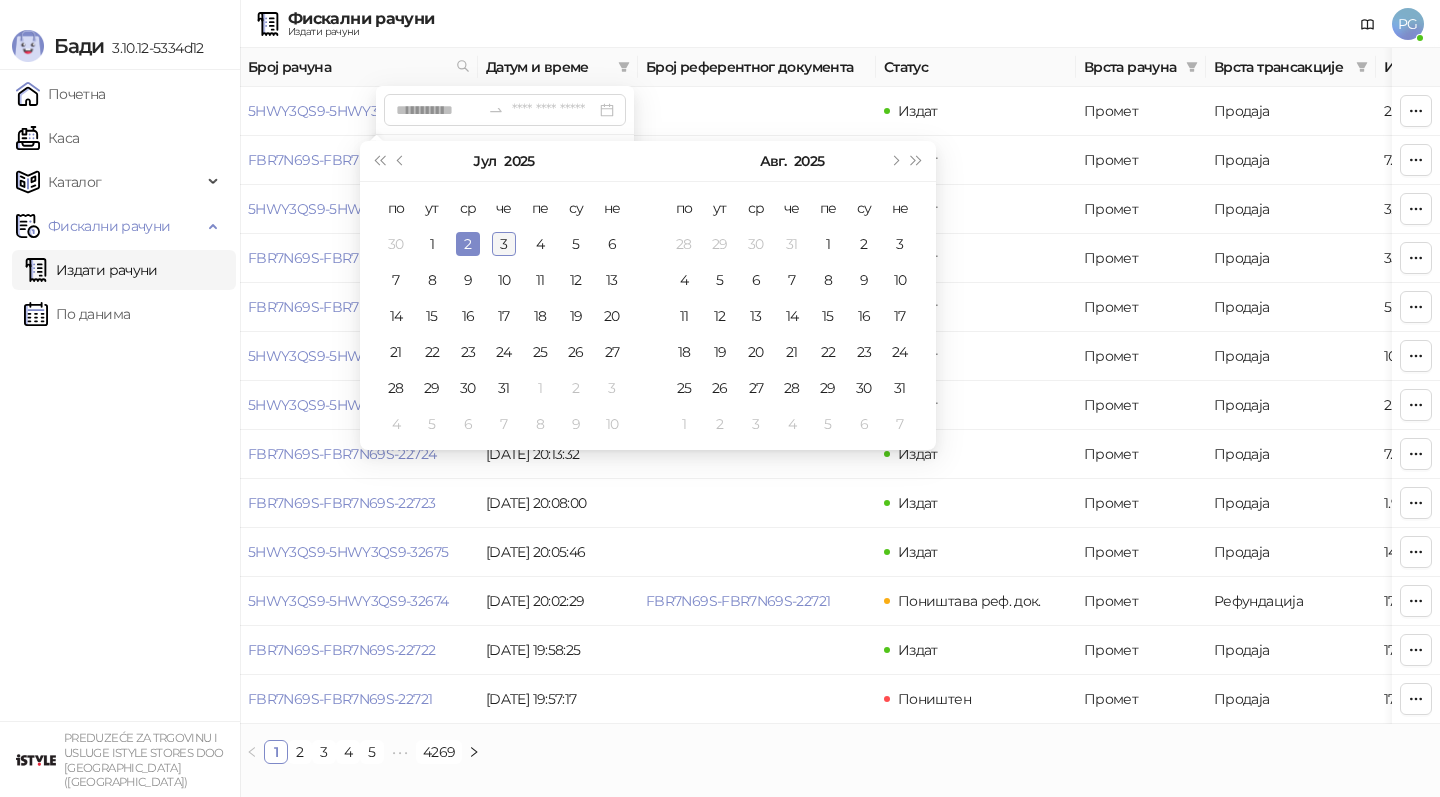 type on "**********" 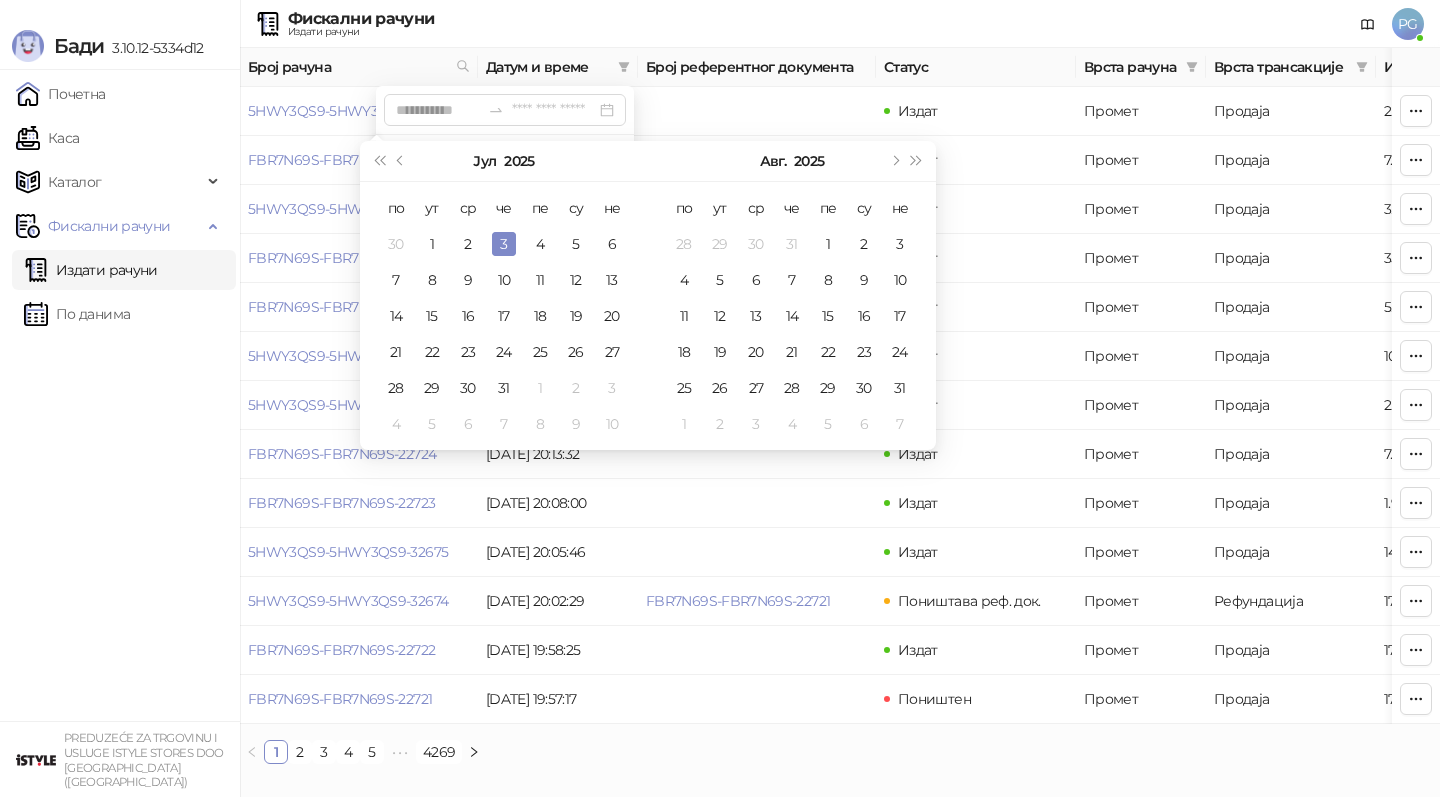click on "3" at bounding box center (504, 244) 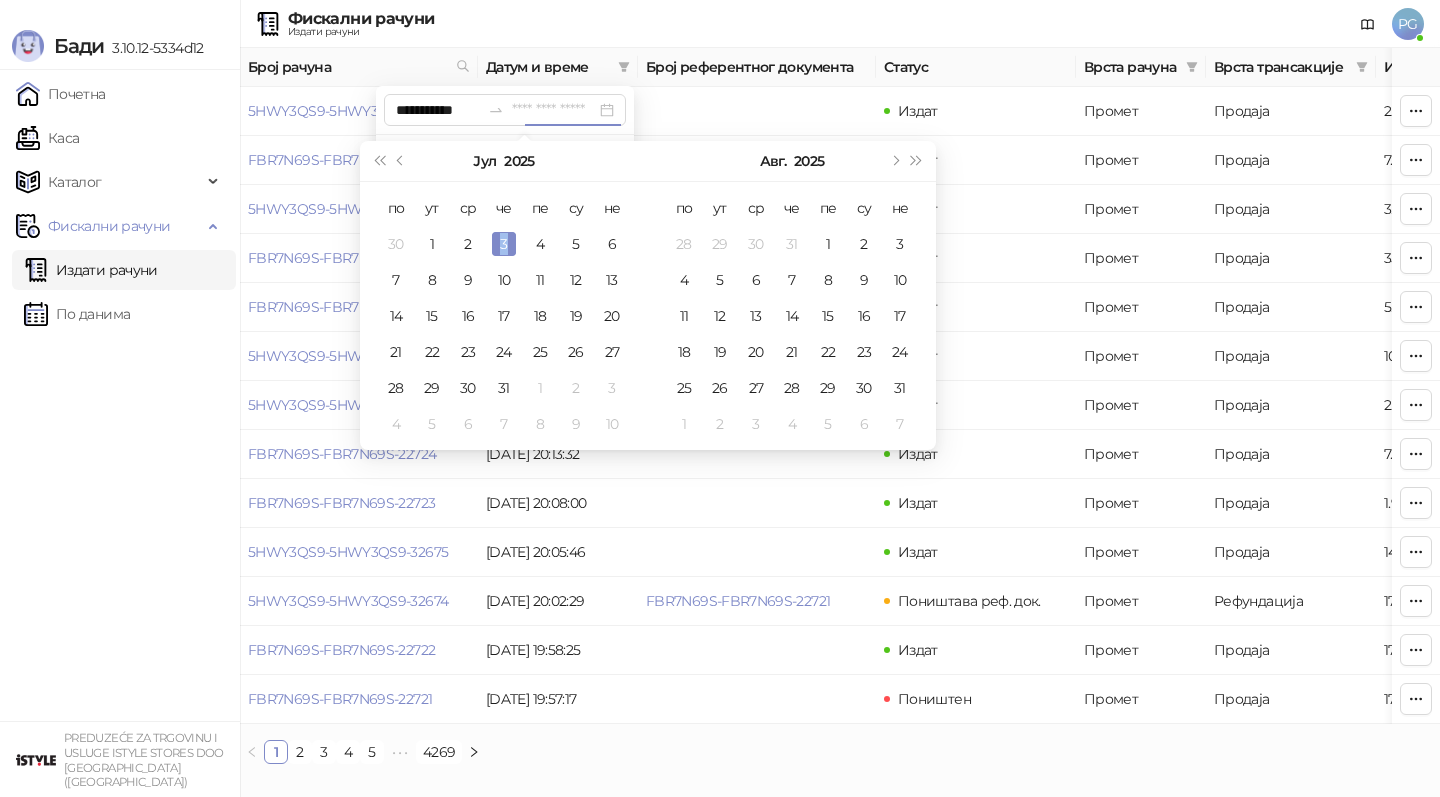 click on "3" at bounding box center (504, 244) 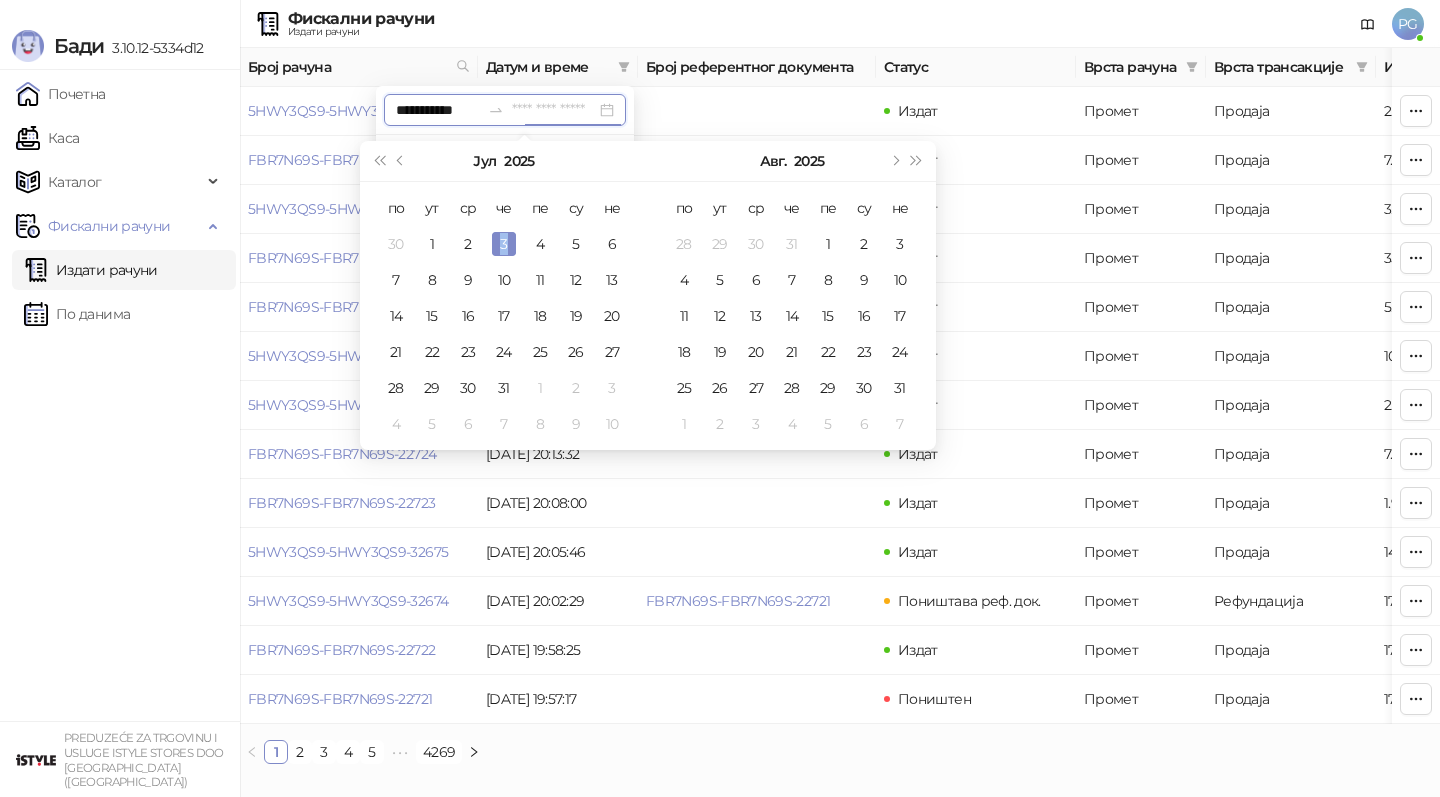 type on "**********" 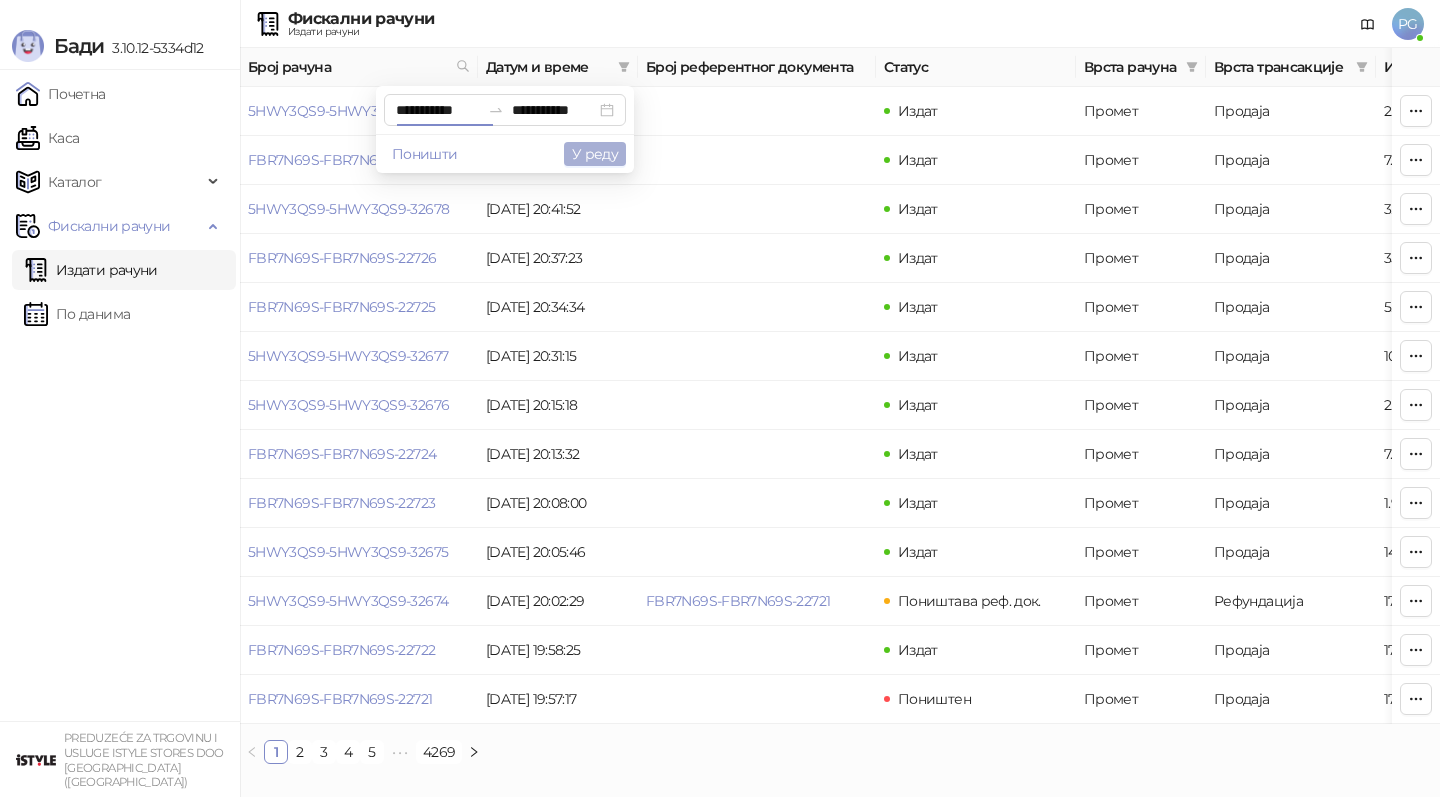 click on "У реду" at bounding box center [595, 154] 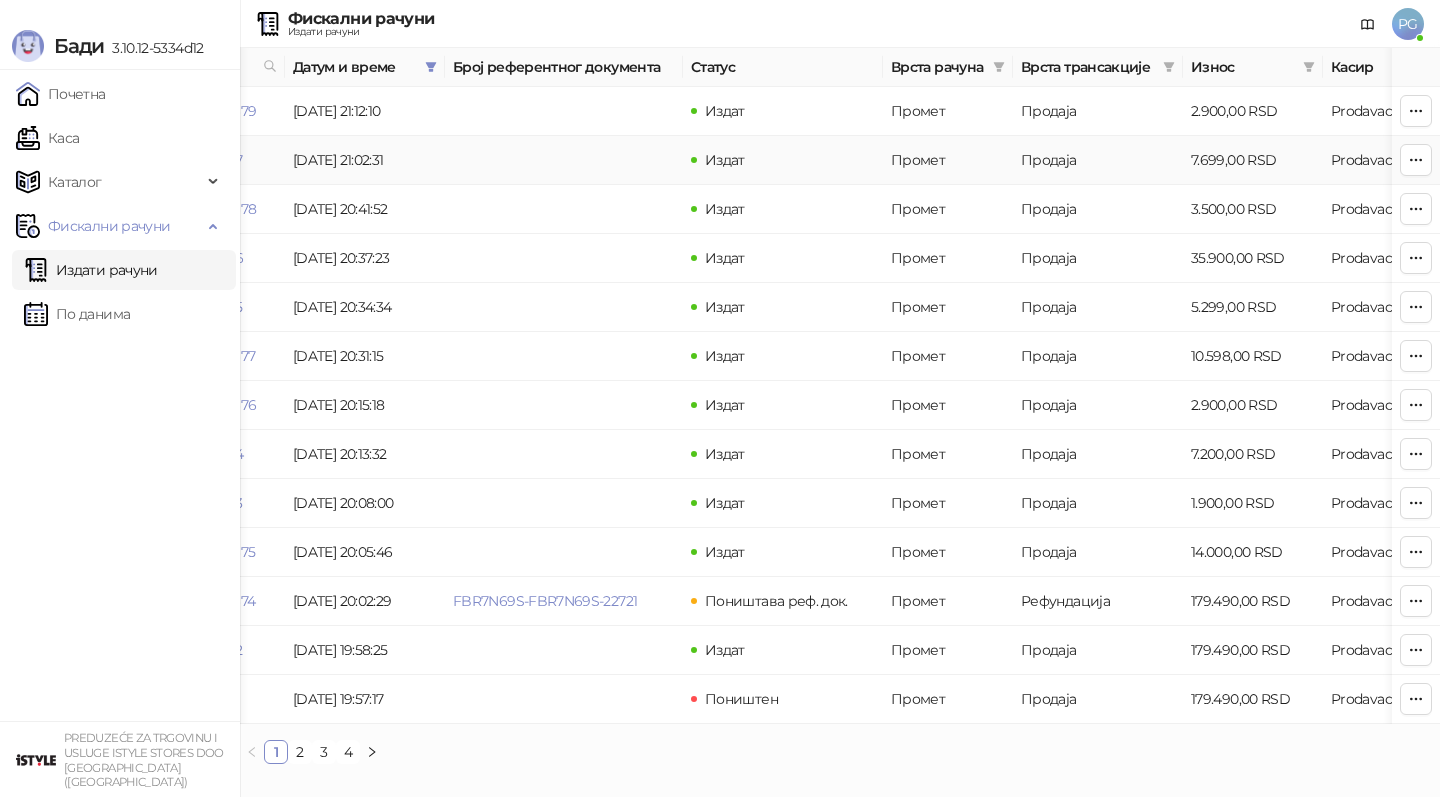 scroll, scrollTop: 0, scrollLeft: 194, axis: horizontal 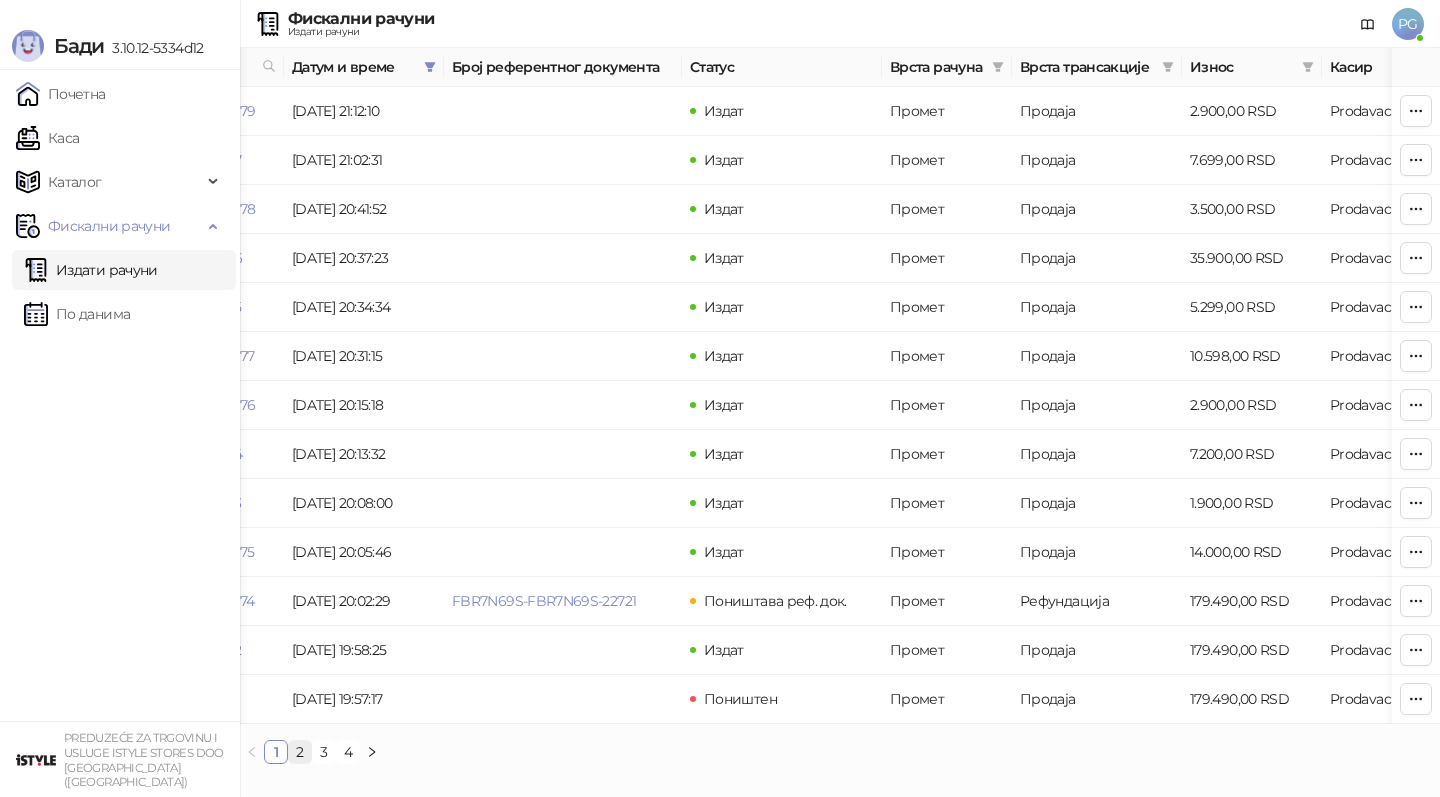 click on "2" at bounding box center [300, 752] 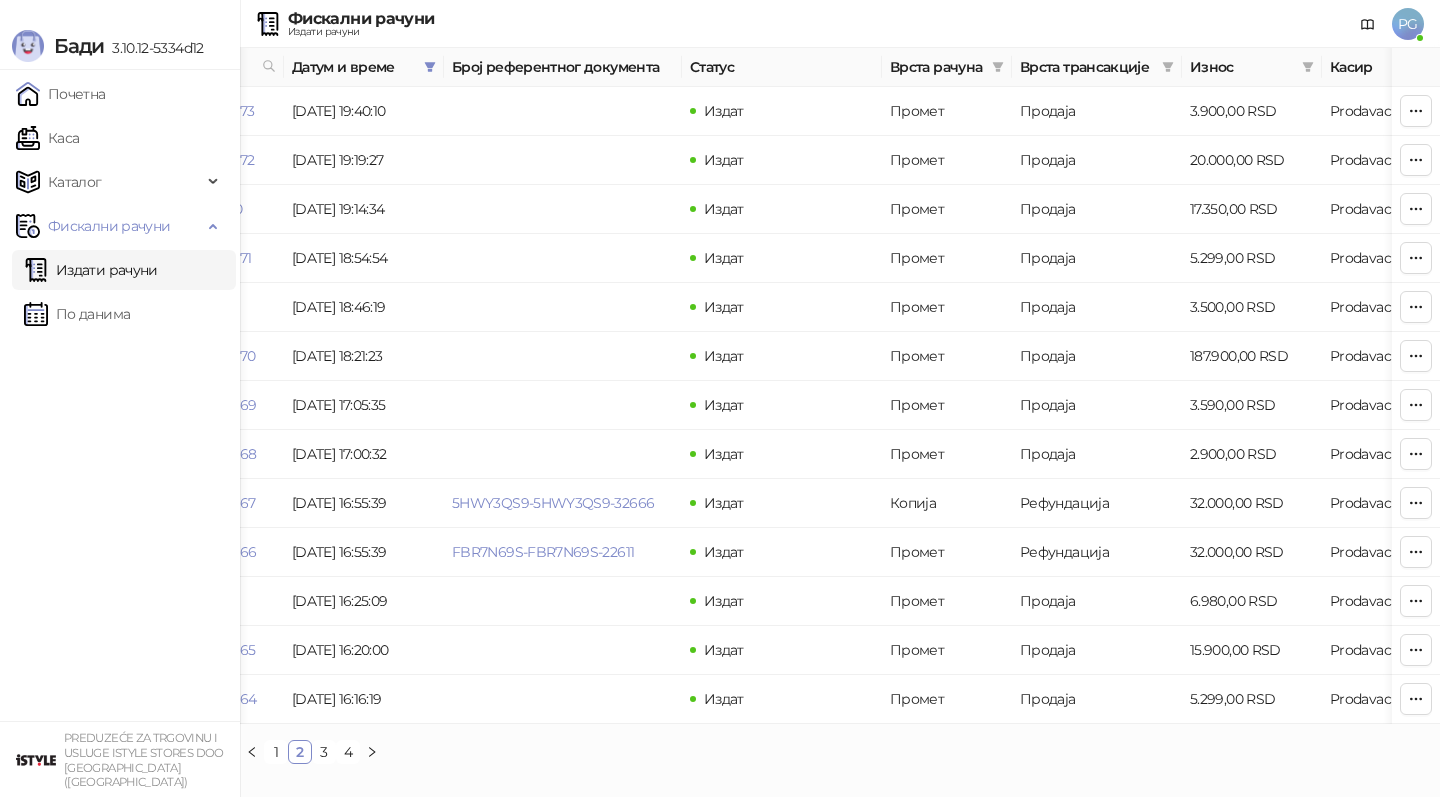click on "3" at bounding box center (324, 752) 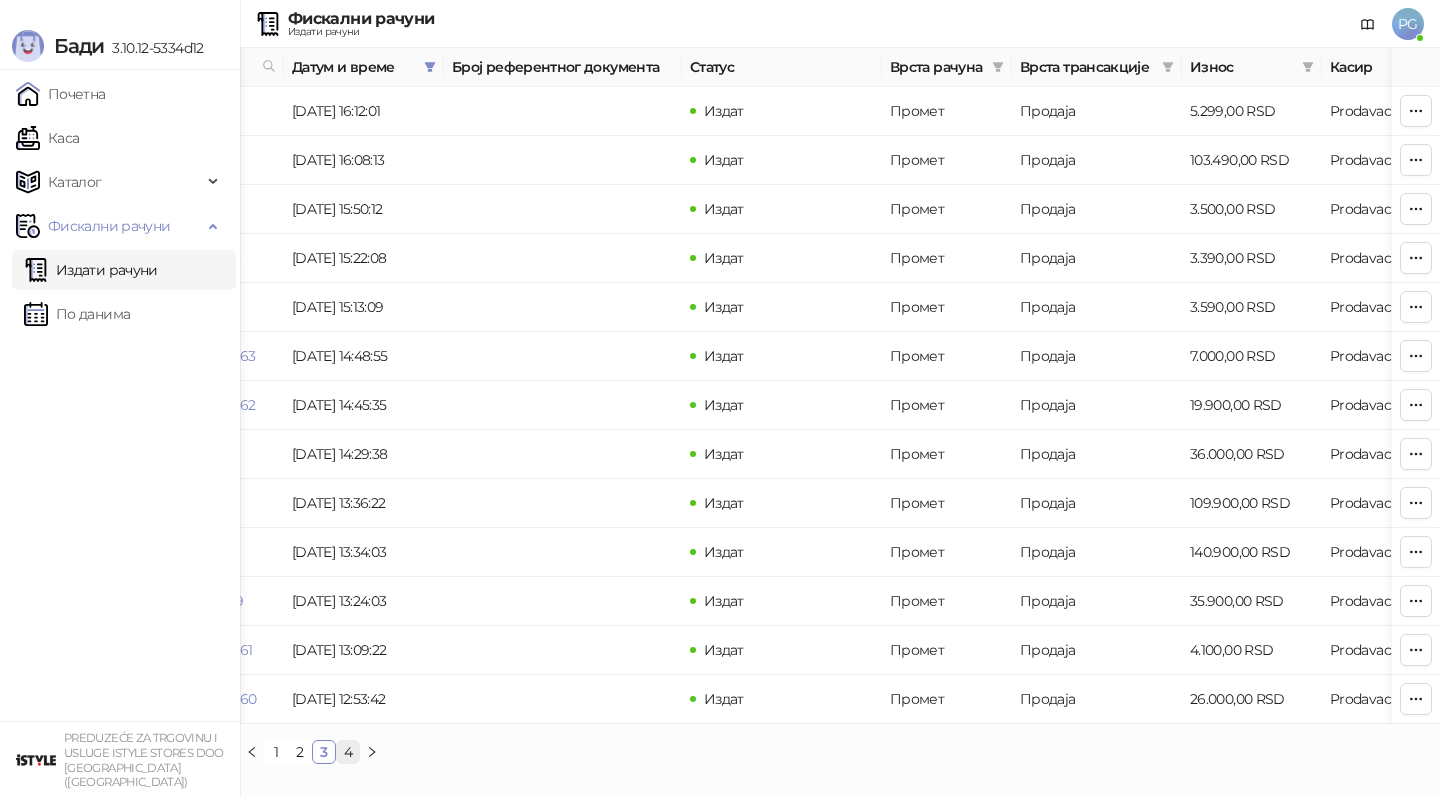 click on "4" at bounding box center (348, 752) 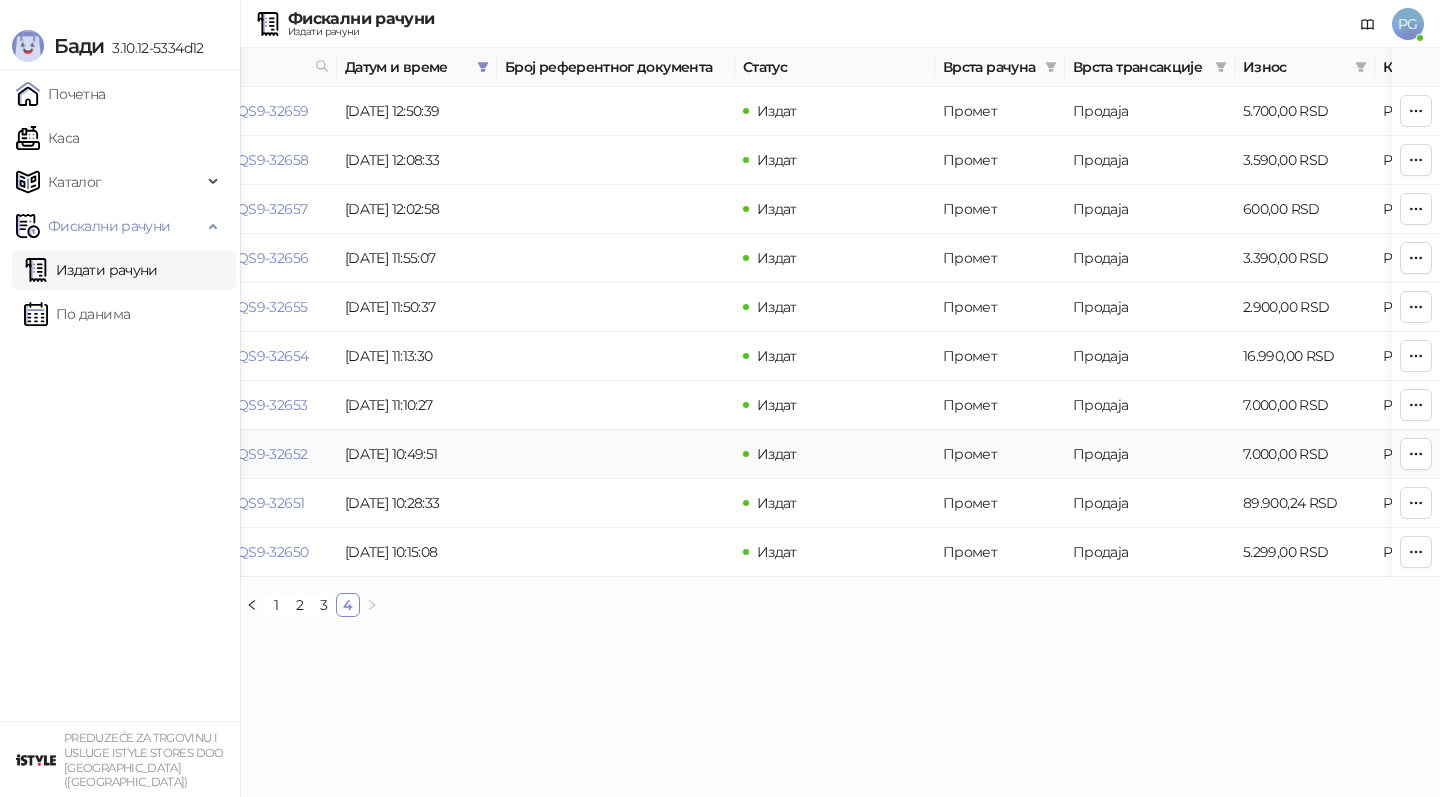 scroll, scrollTop: 0, scrollLeft: 0, axis: both 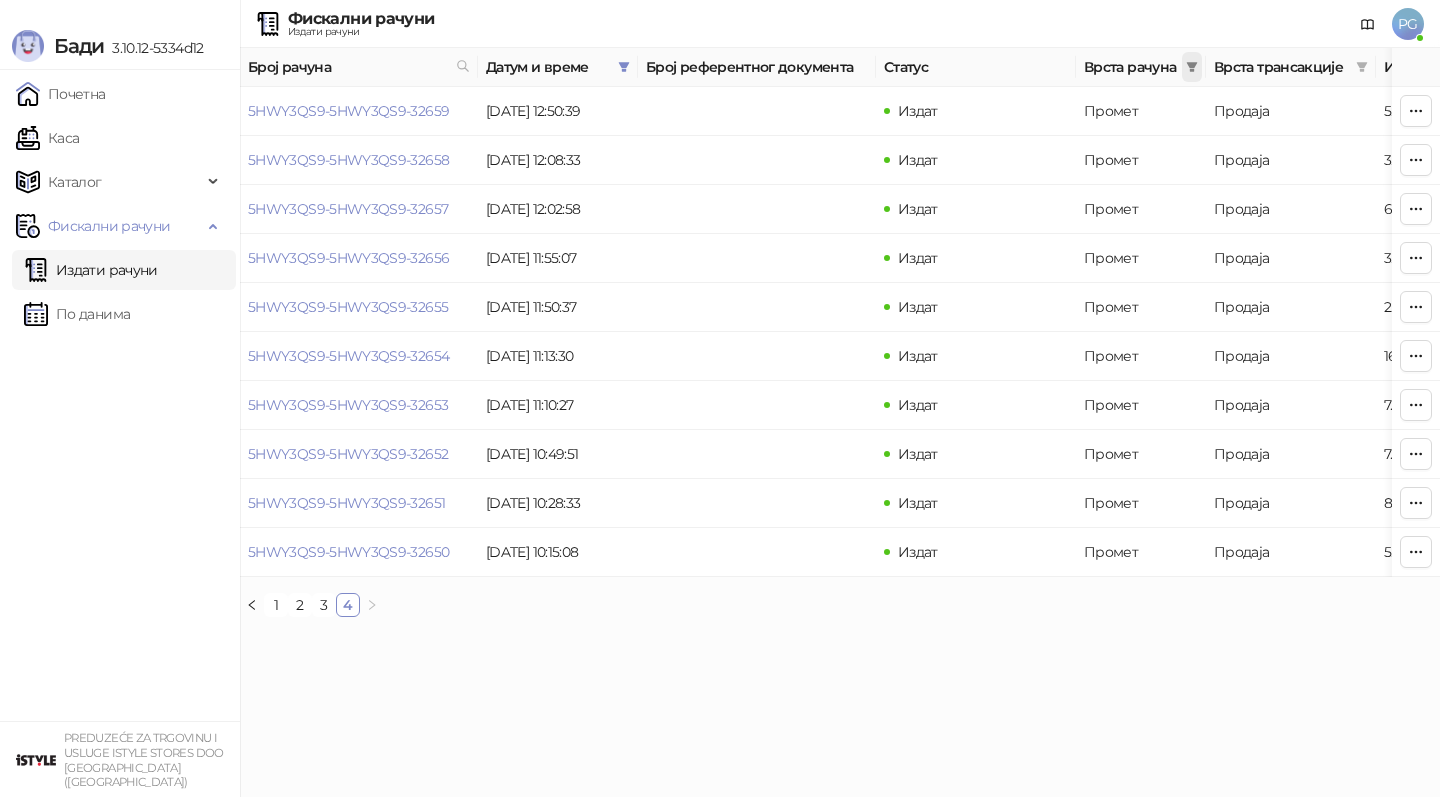 click 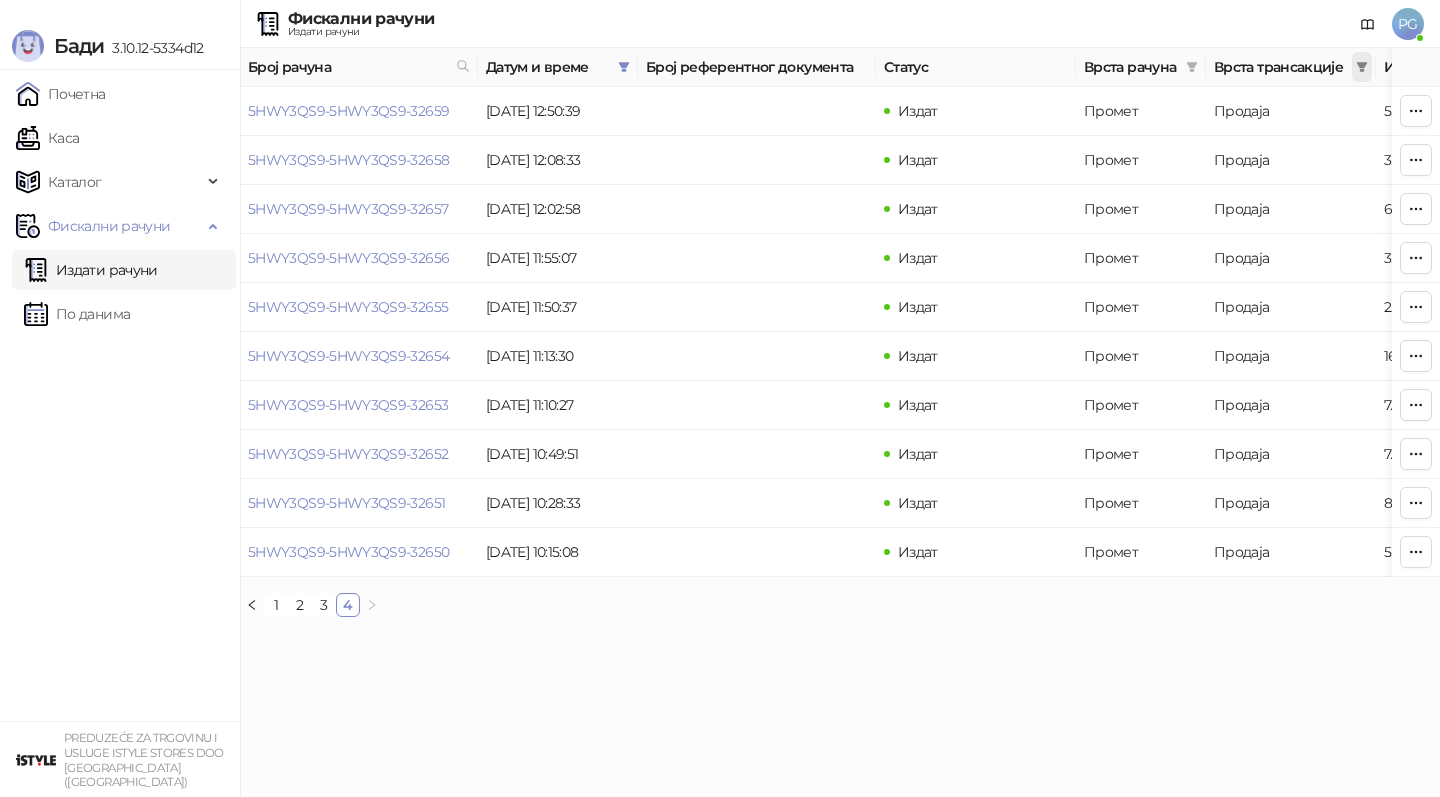 click 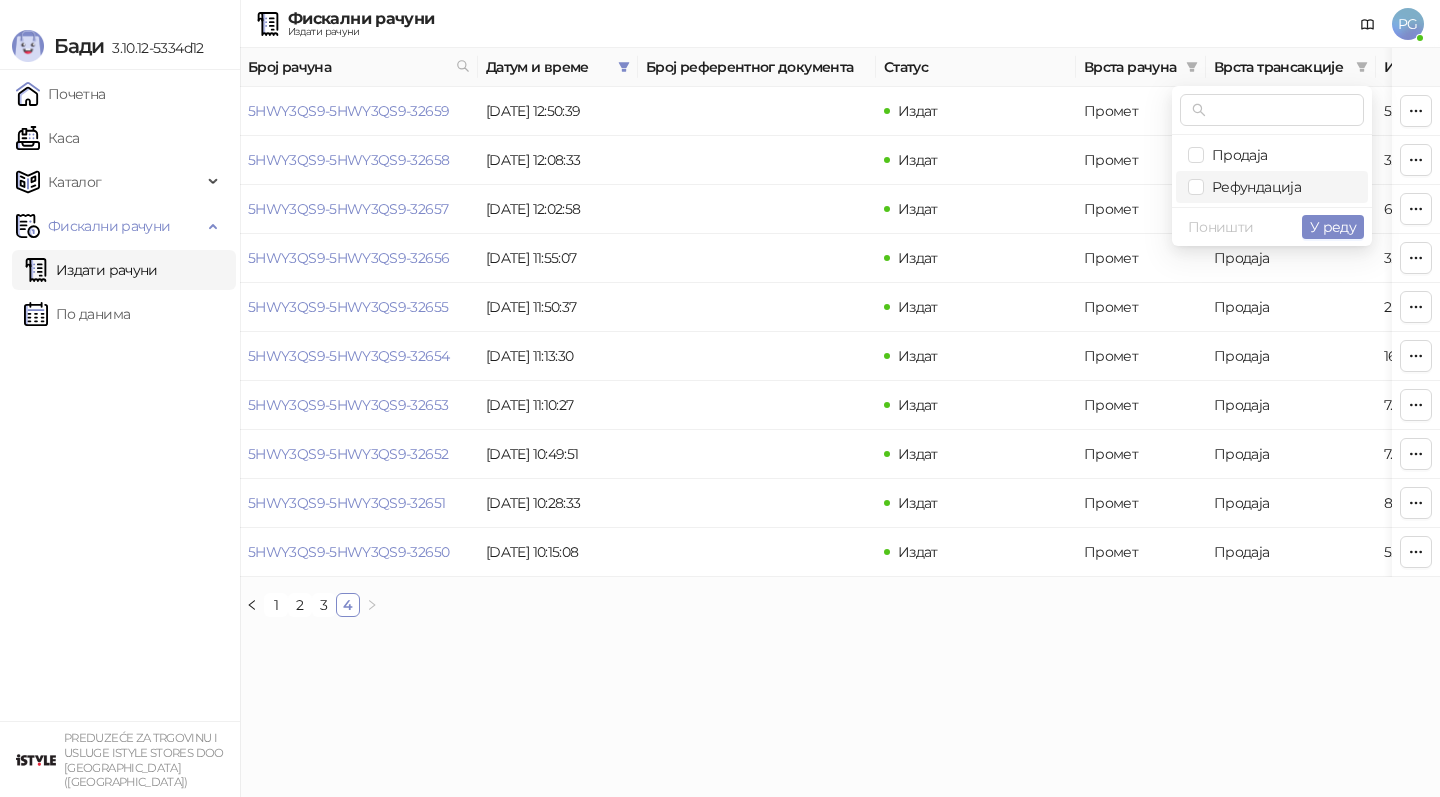 click on "Рефундација" at bounding box center (1252, 187) 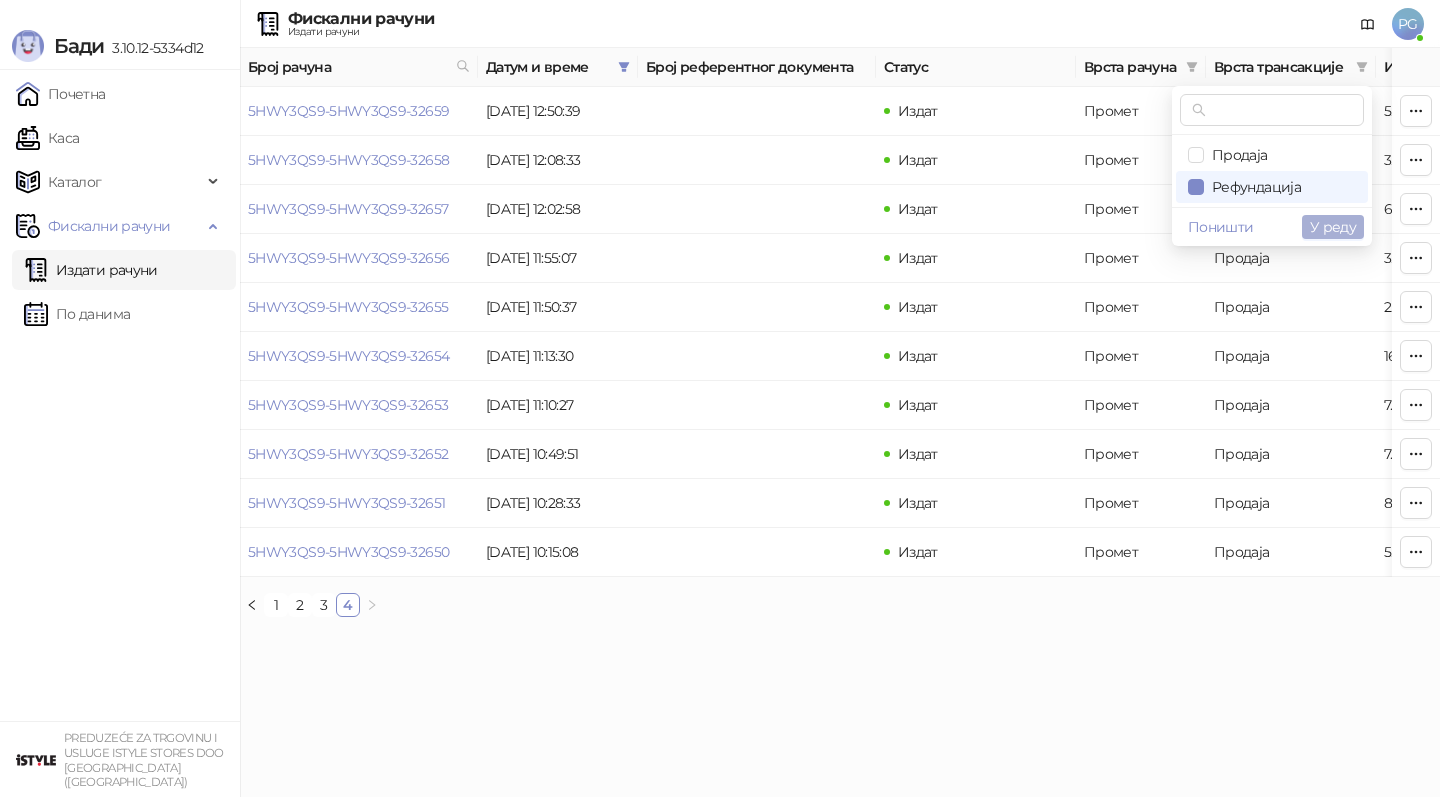 click on "У реду" at bounding box center (1333, 227) 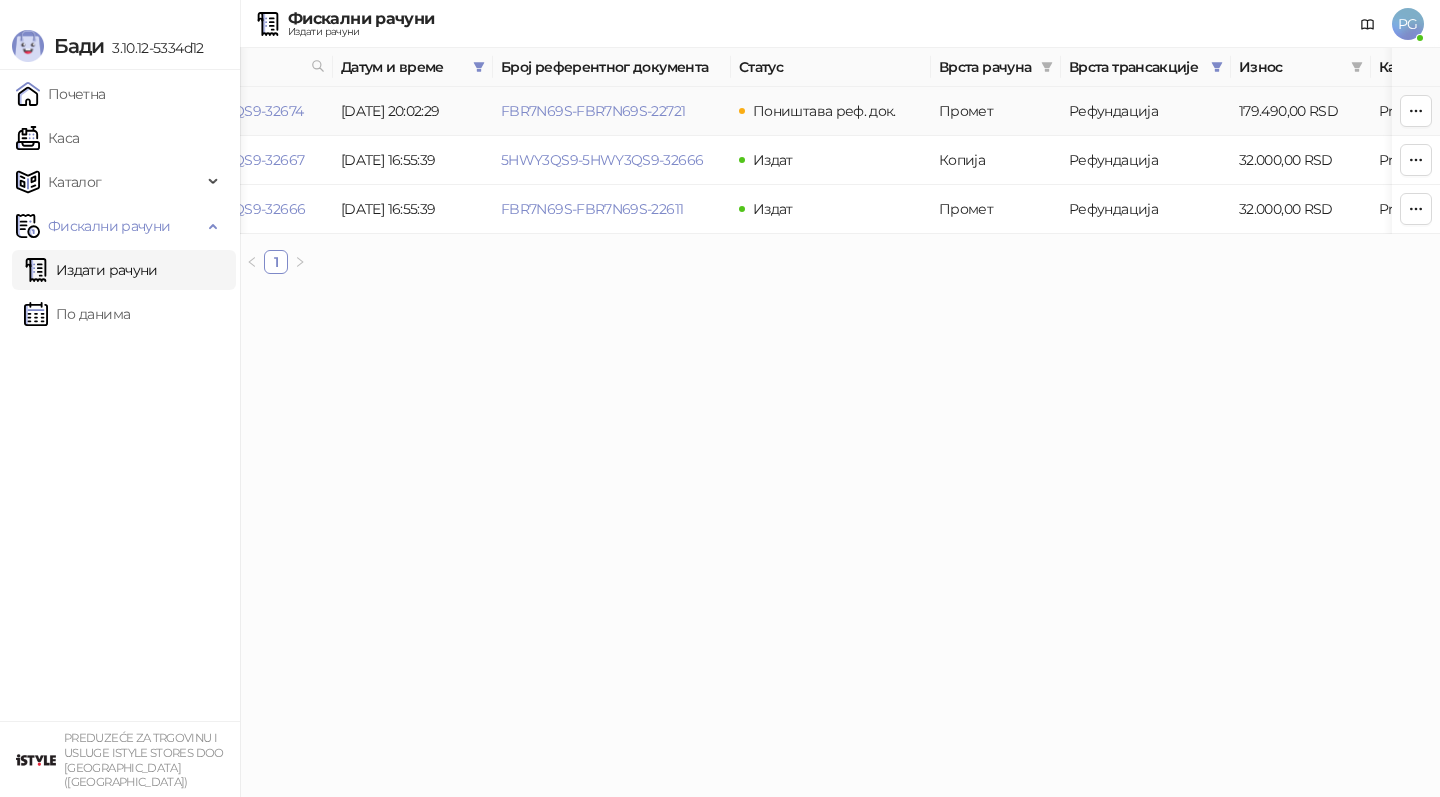 scroll, scrollTop: 0, scrollLeft: 129, axis: horizontal 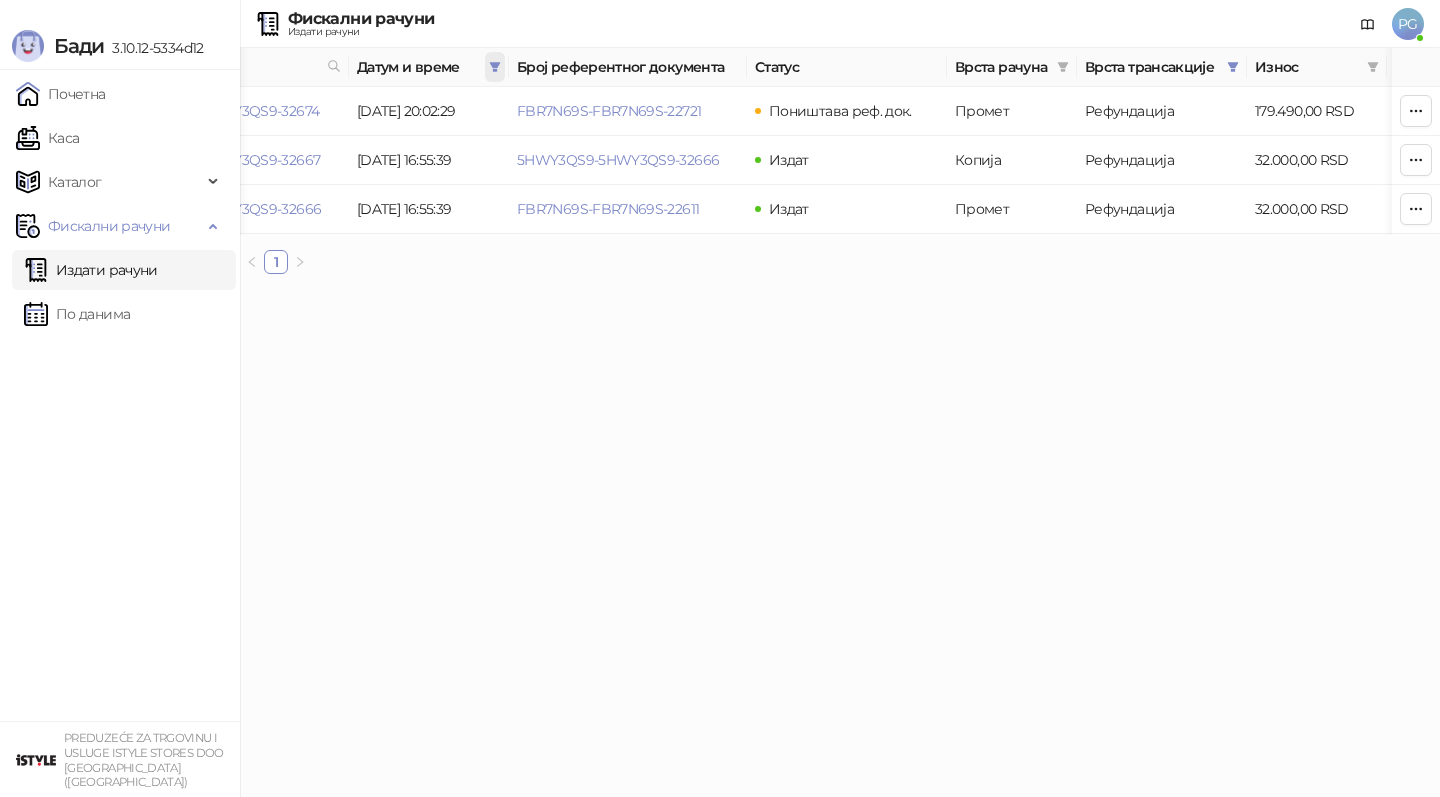 click at bounding box center [495, 67] 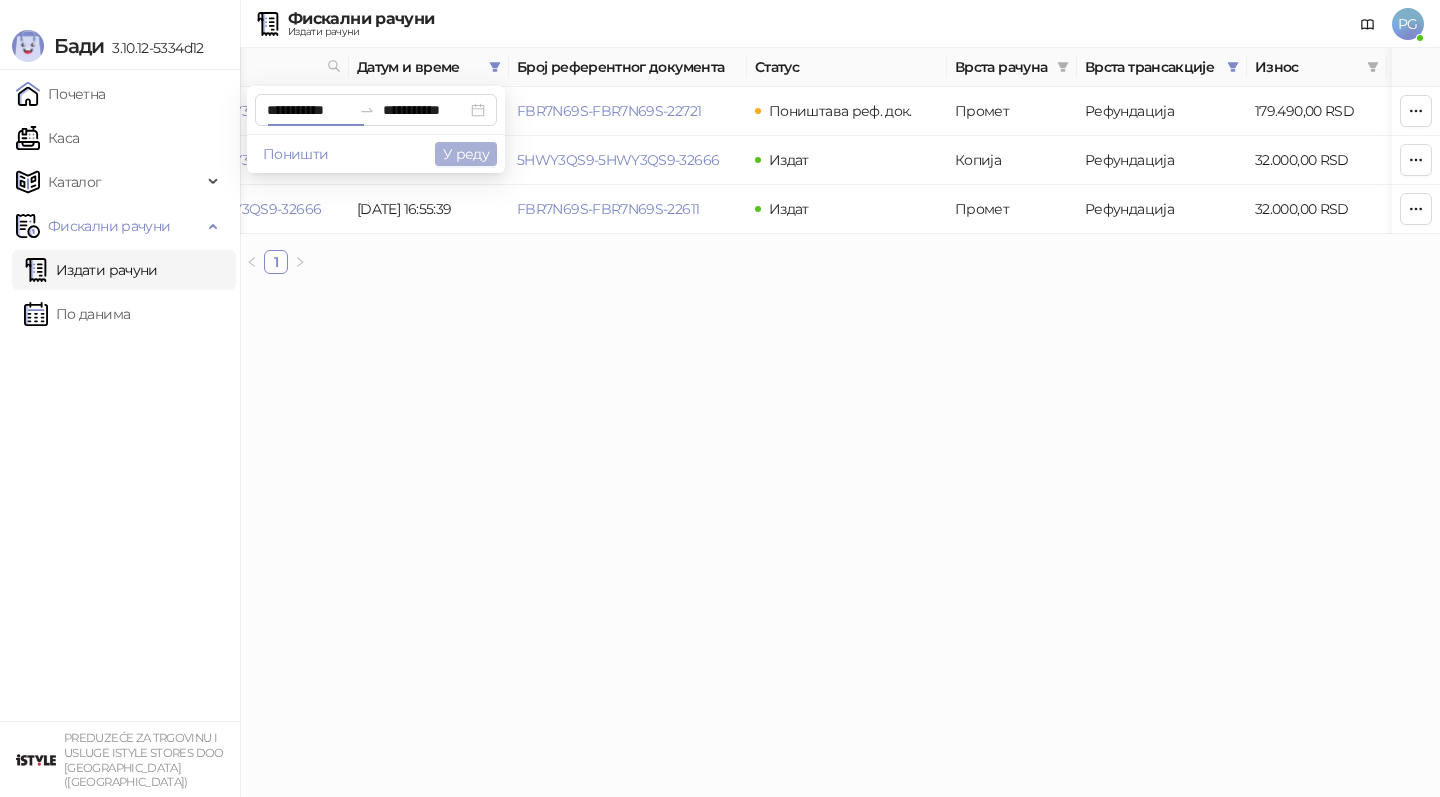 click on "У реду" at bounding box center (466, 154) 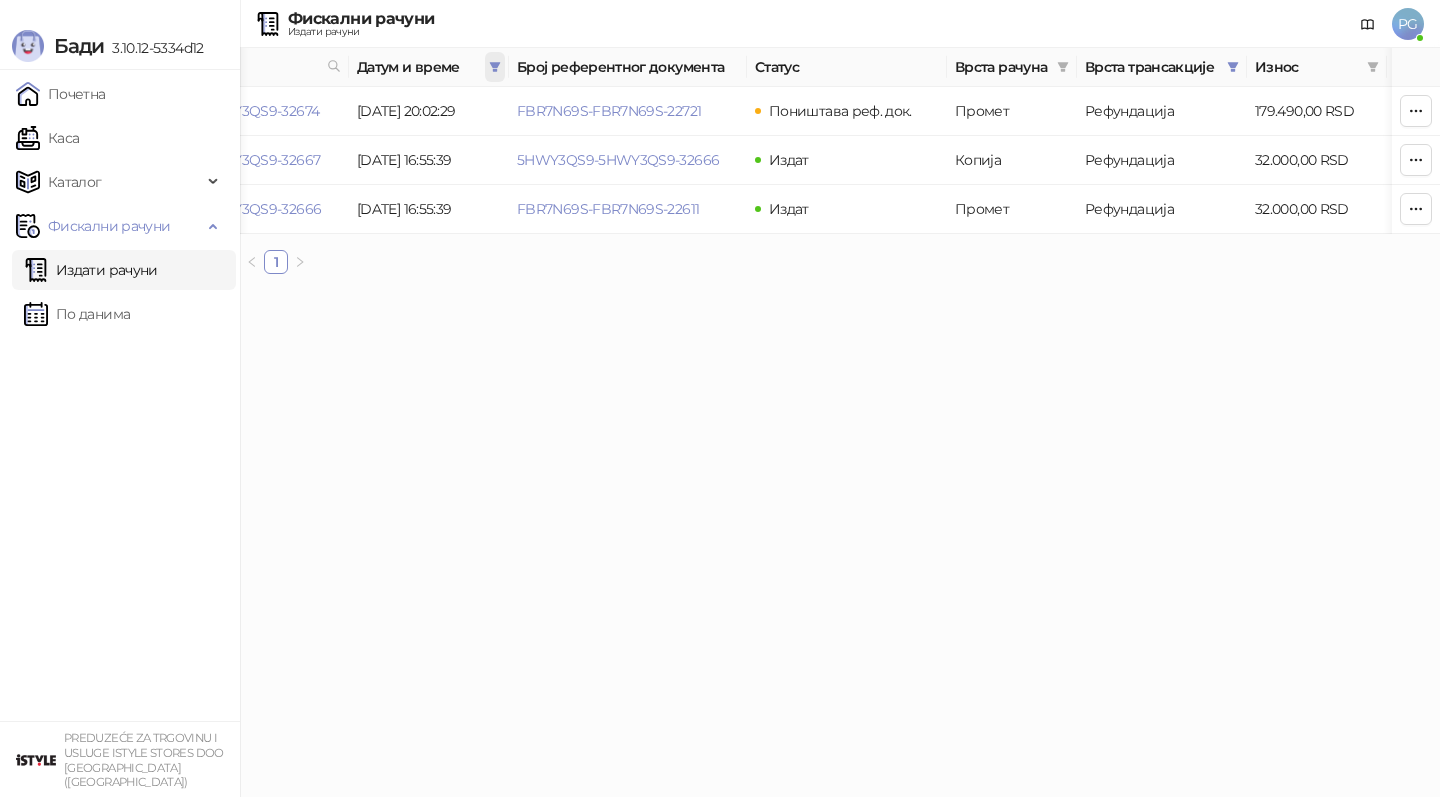 click at bounding box center [495, 67] 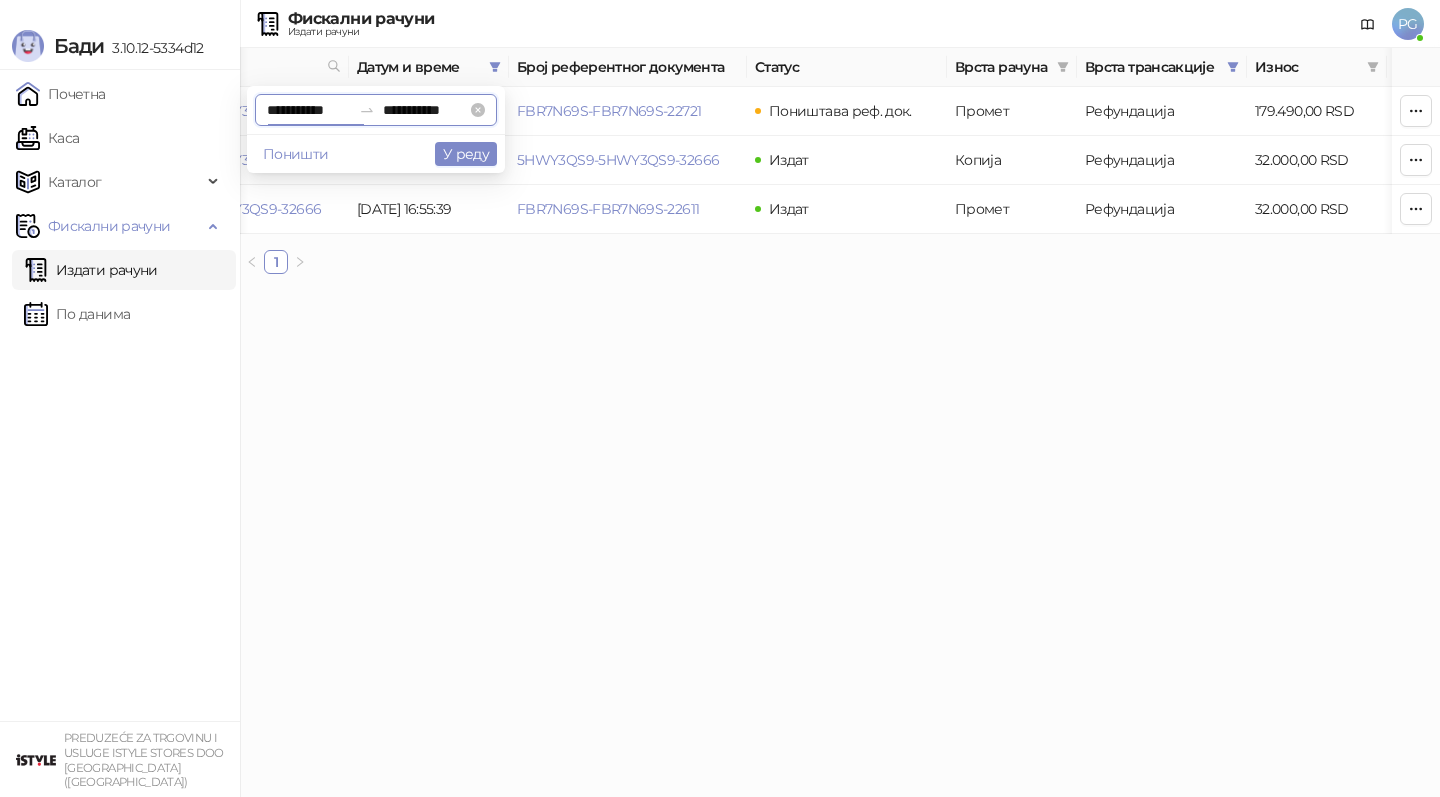 click on "**********" at bounding box center (309, 110) 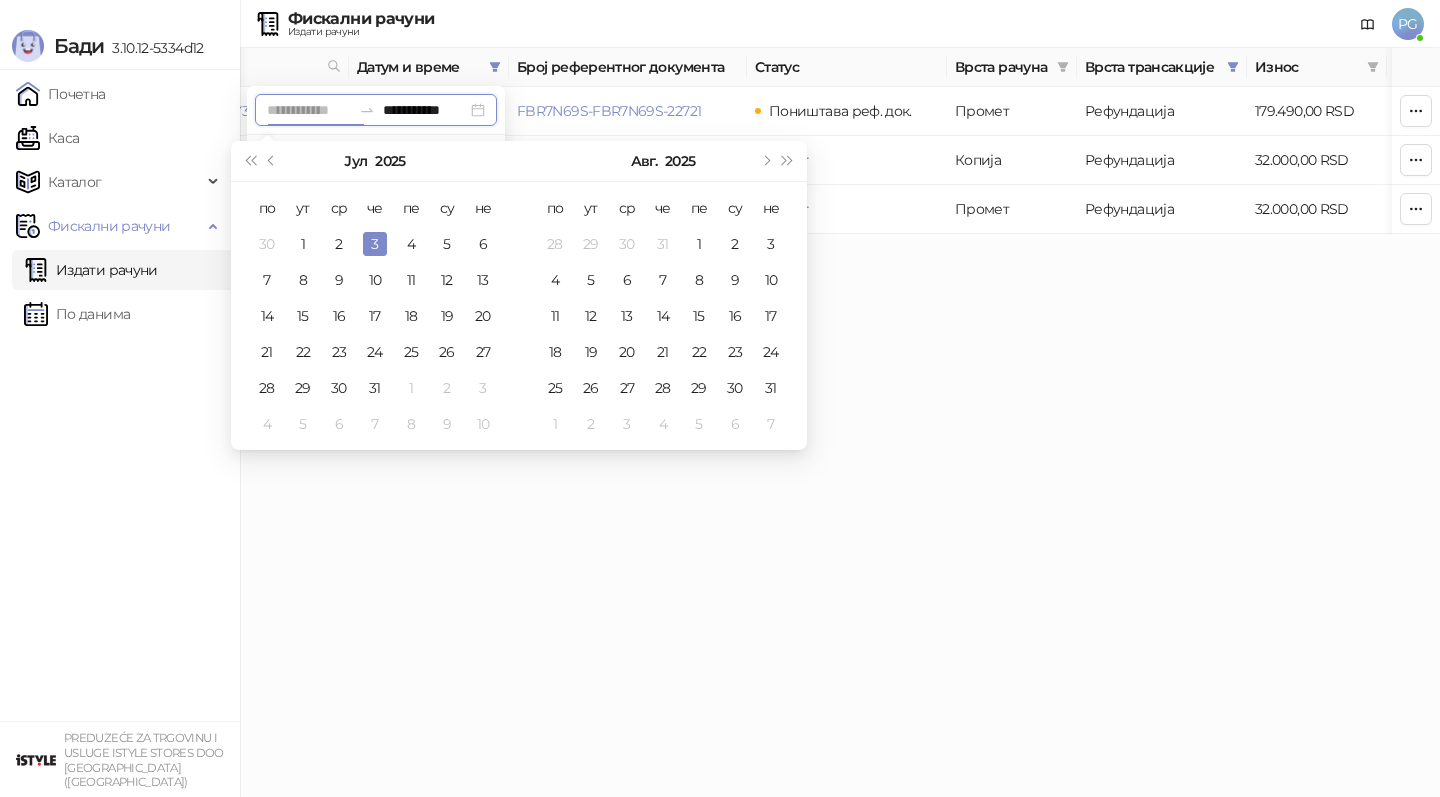 type on "**********" 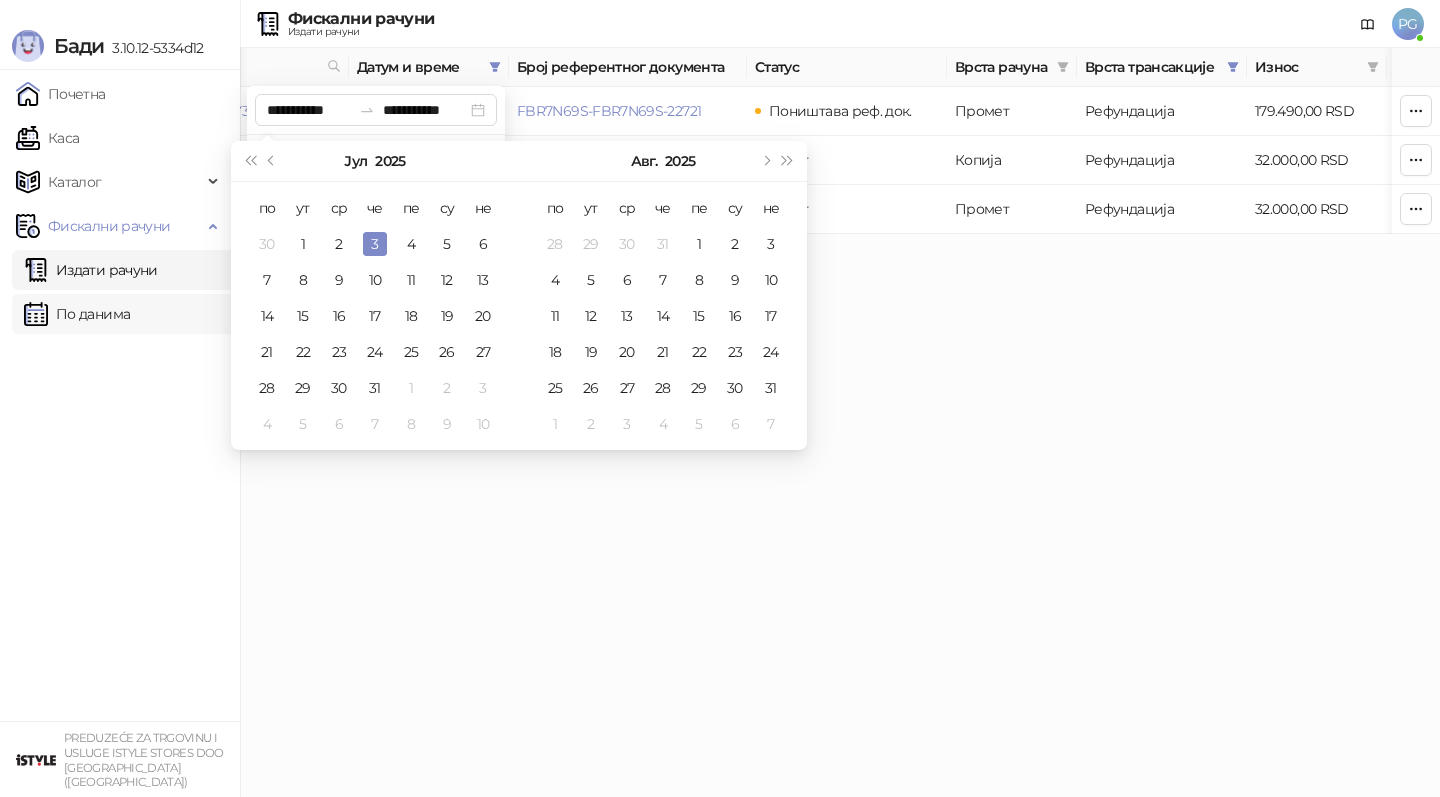 click on "По данима" at bounding box center [77, 314] 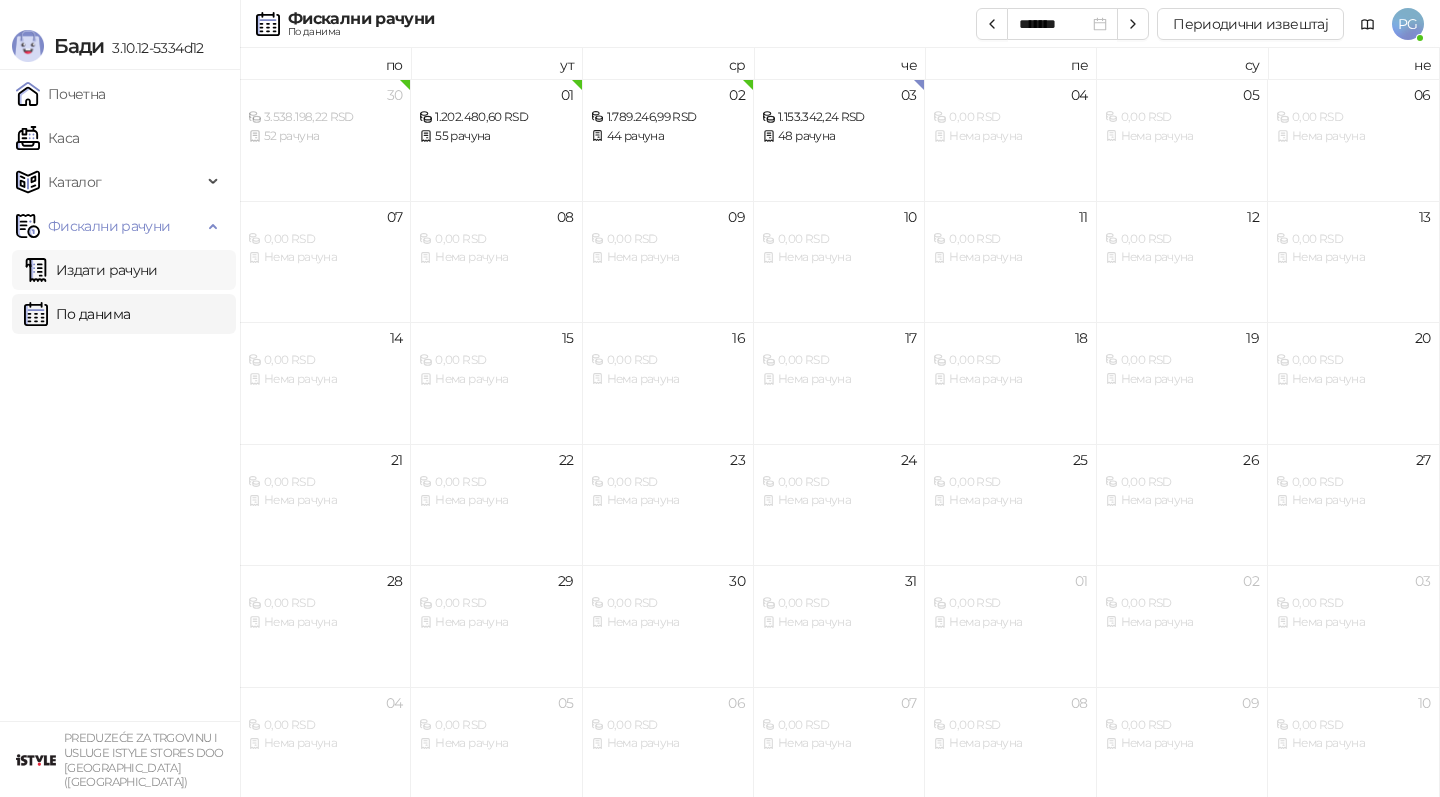 click on "Издати рачуни" at bounding box center (91, 270) 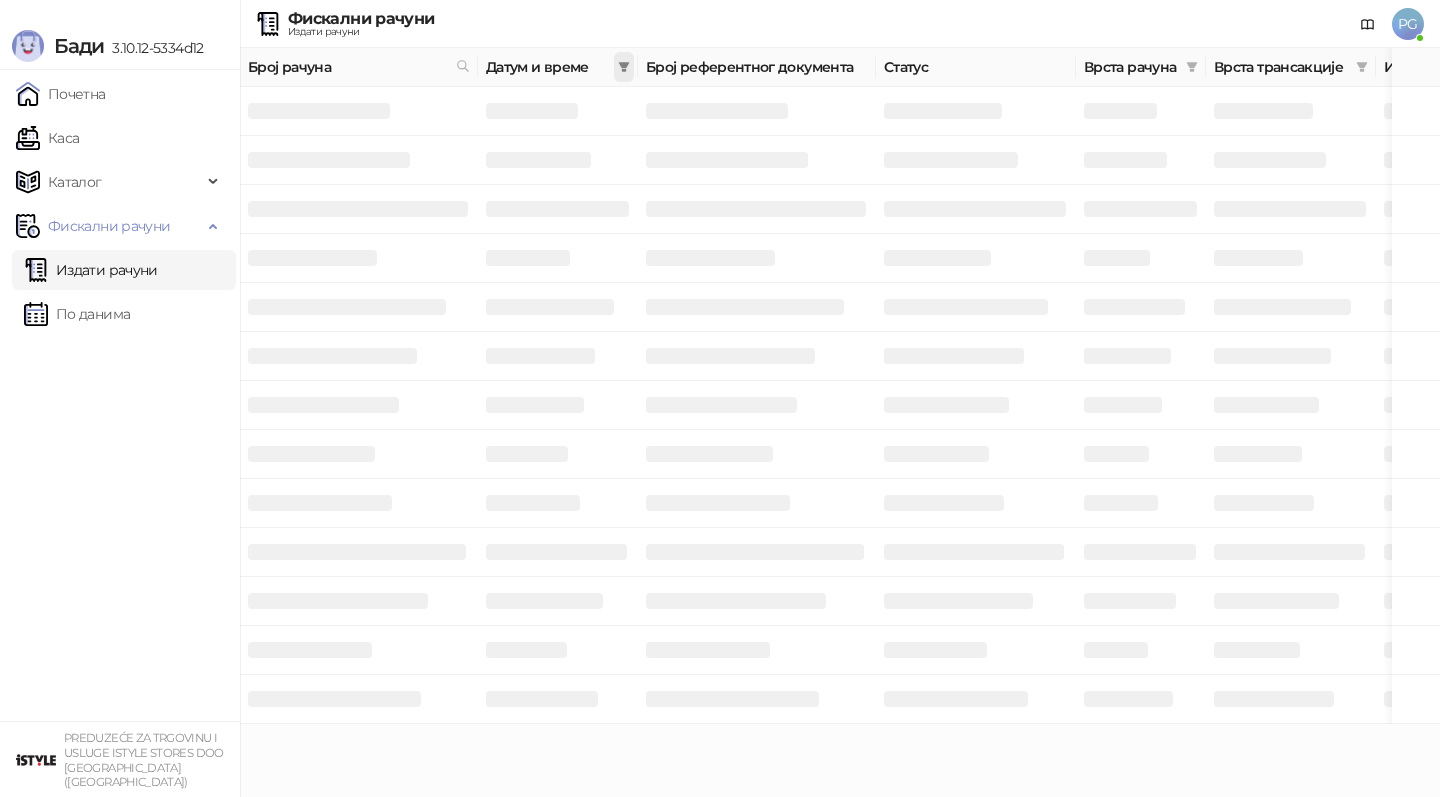 click at bounding box center (624, 67) 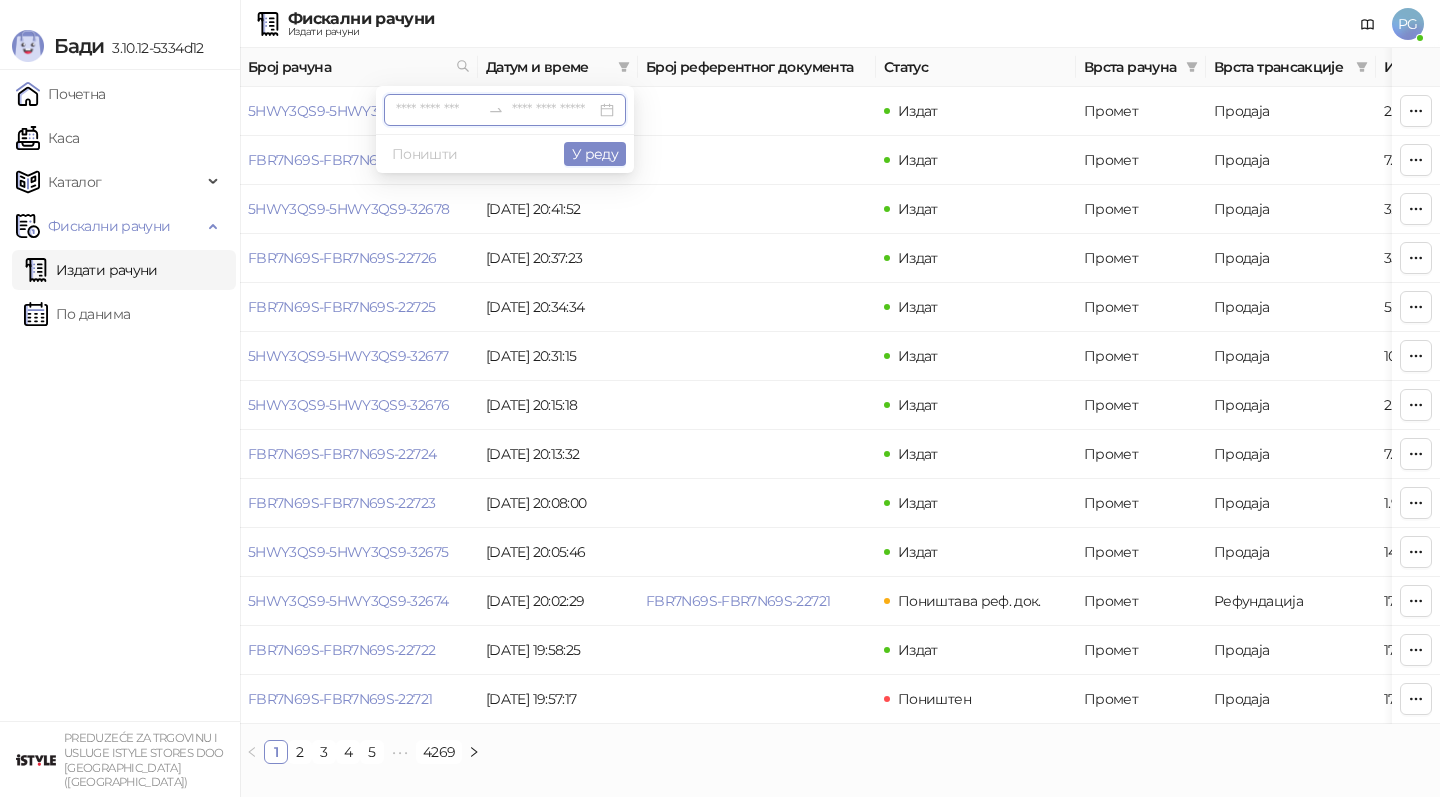 click at bounding box center [438, 110] 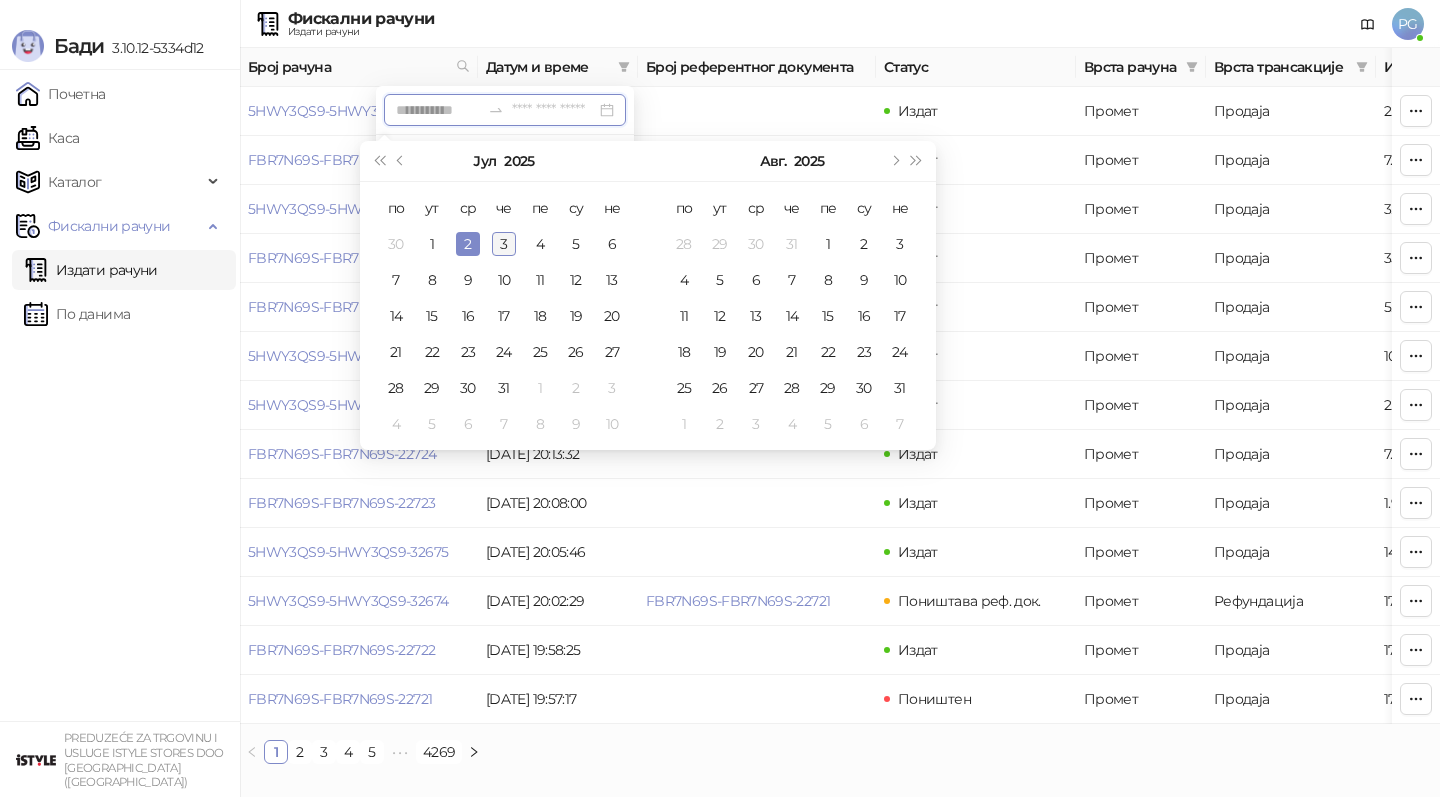 type on "**********" 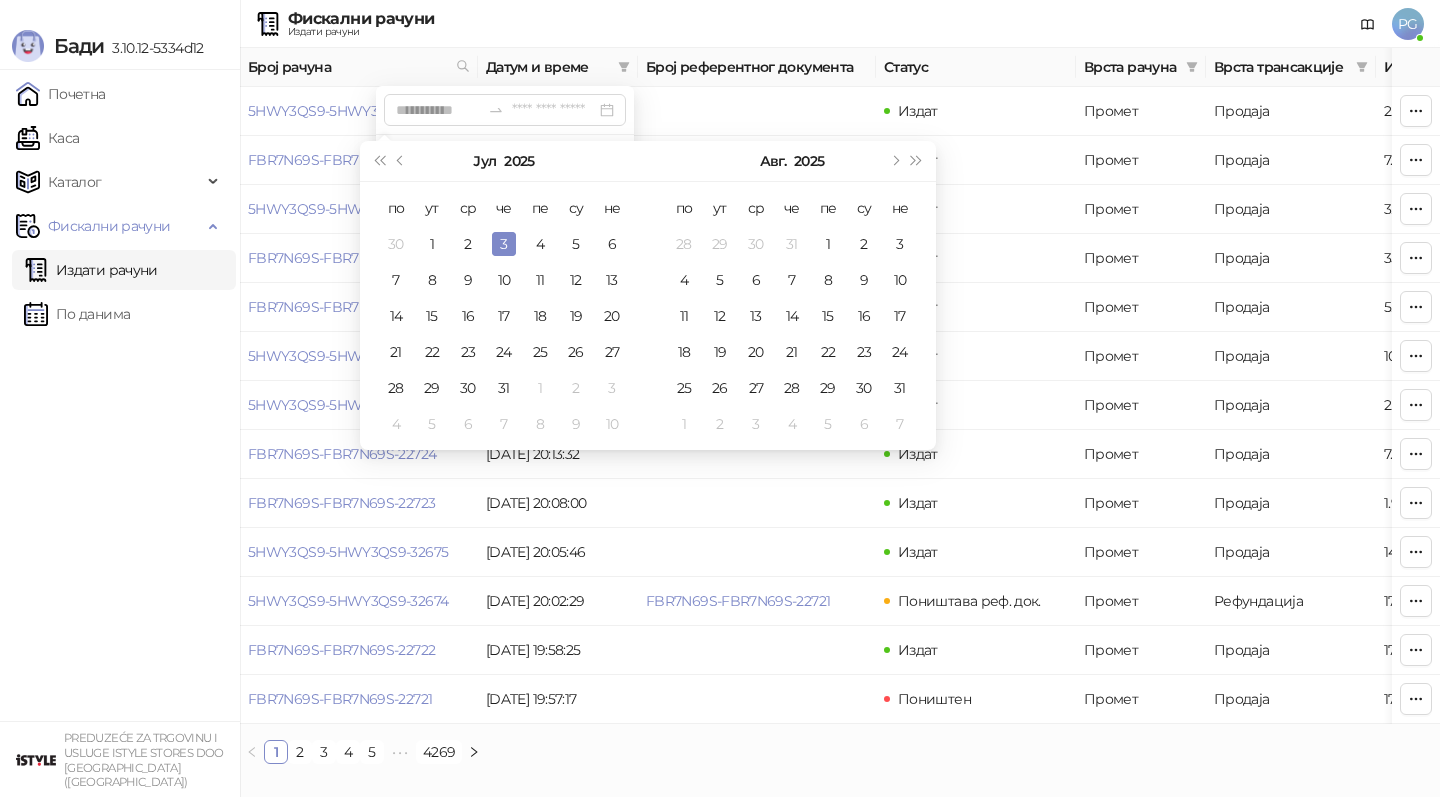 click on "3" at bounding box center (504, 244) 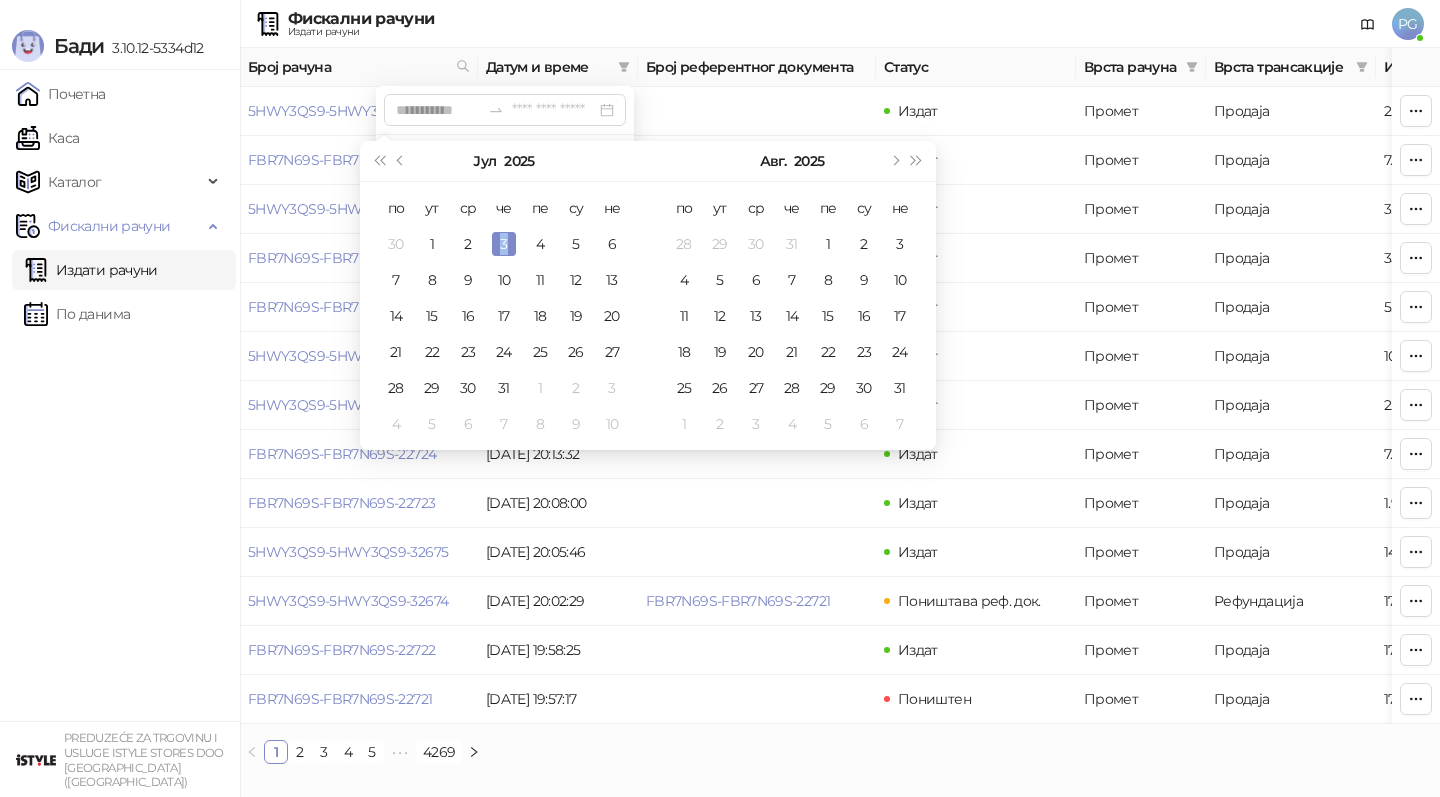 click on "3" at bounding box center (504, 244) 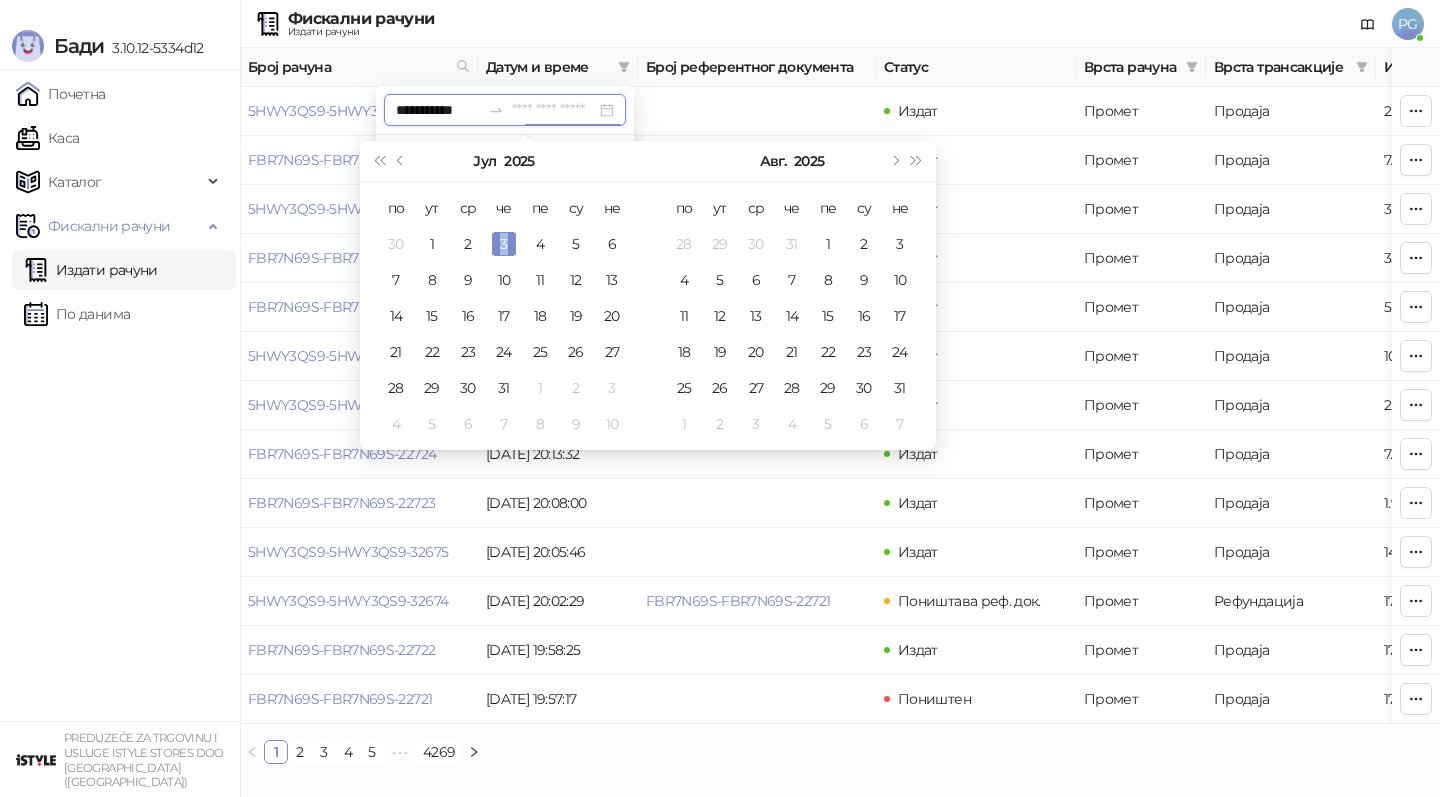type on "**********" 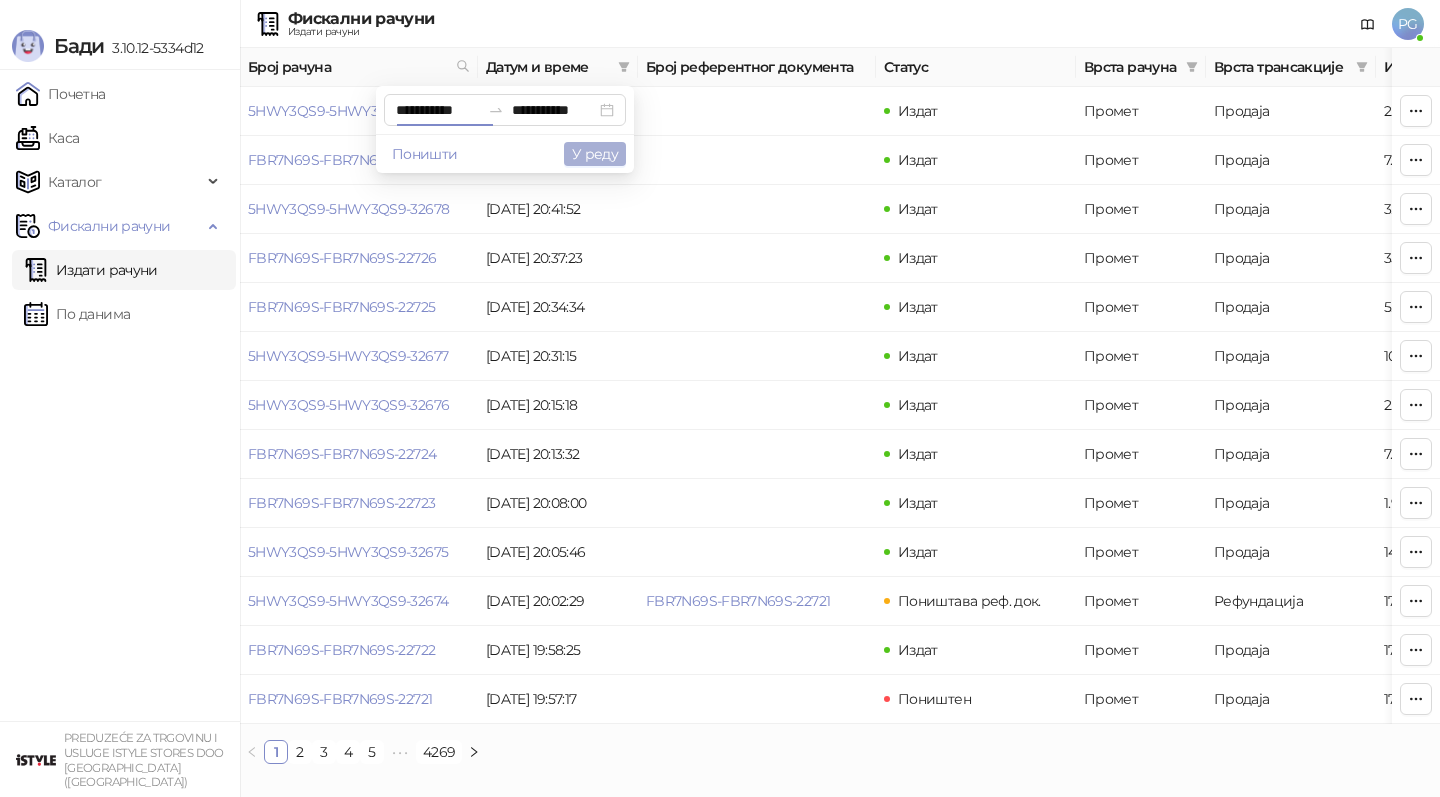 click on "У реду" at bounding box center (595, 154) 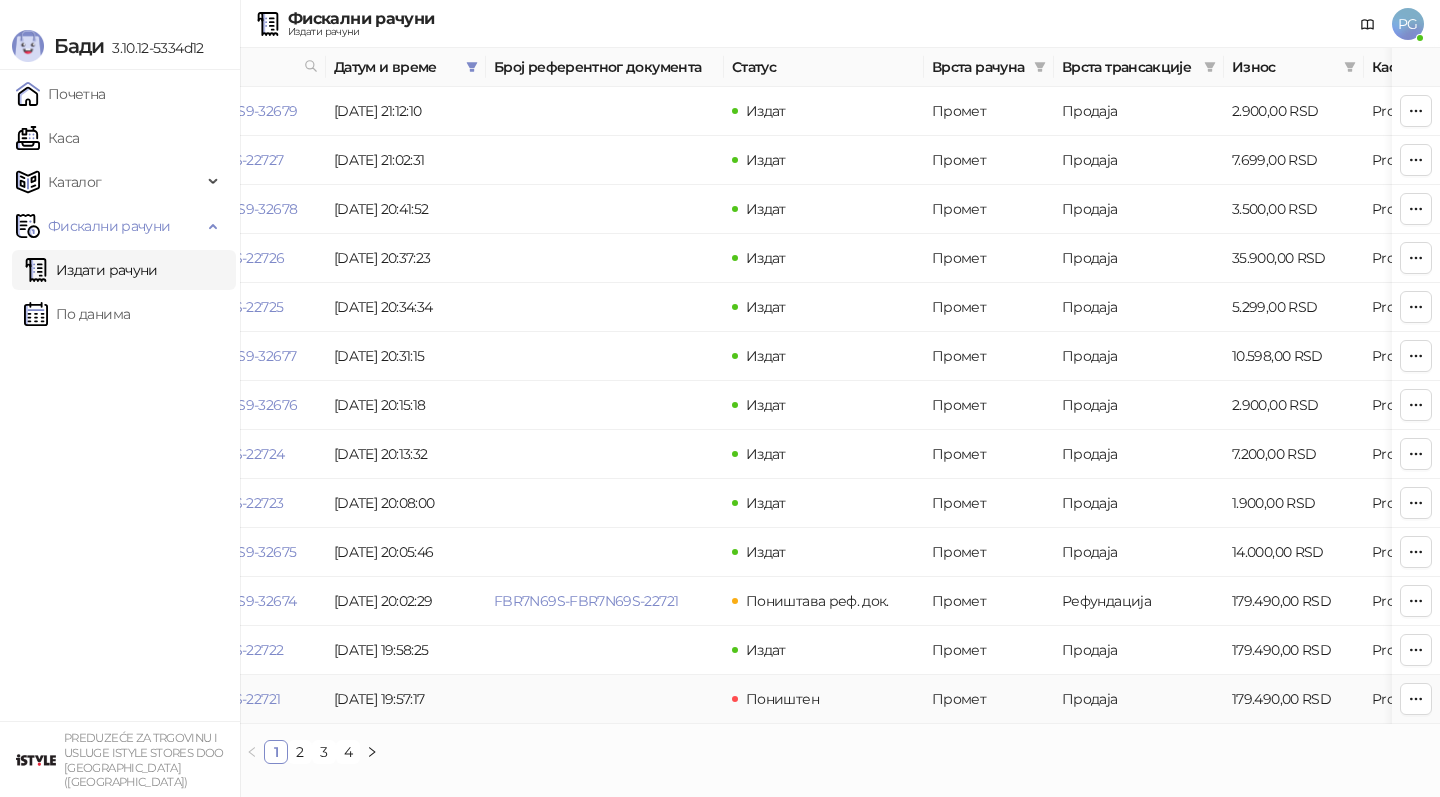 scroll, scrollTop: 0, scrollLeft: 0, axis: both 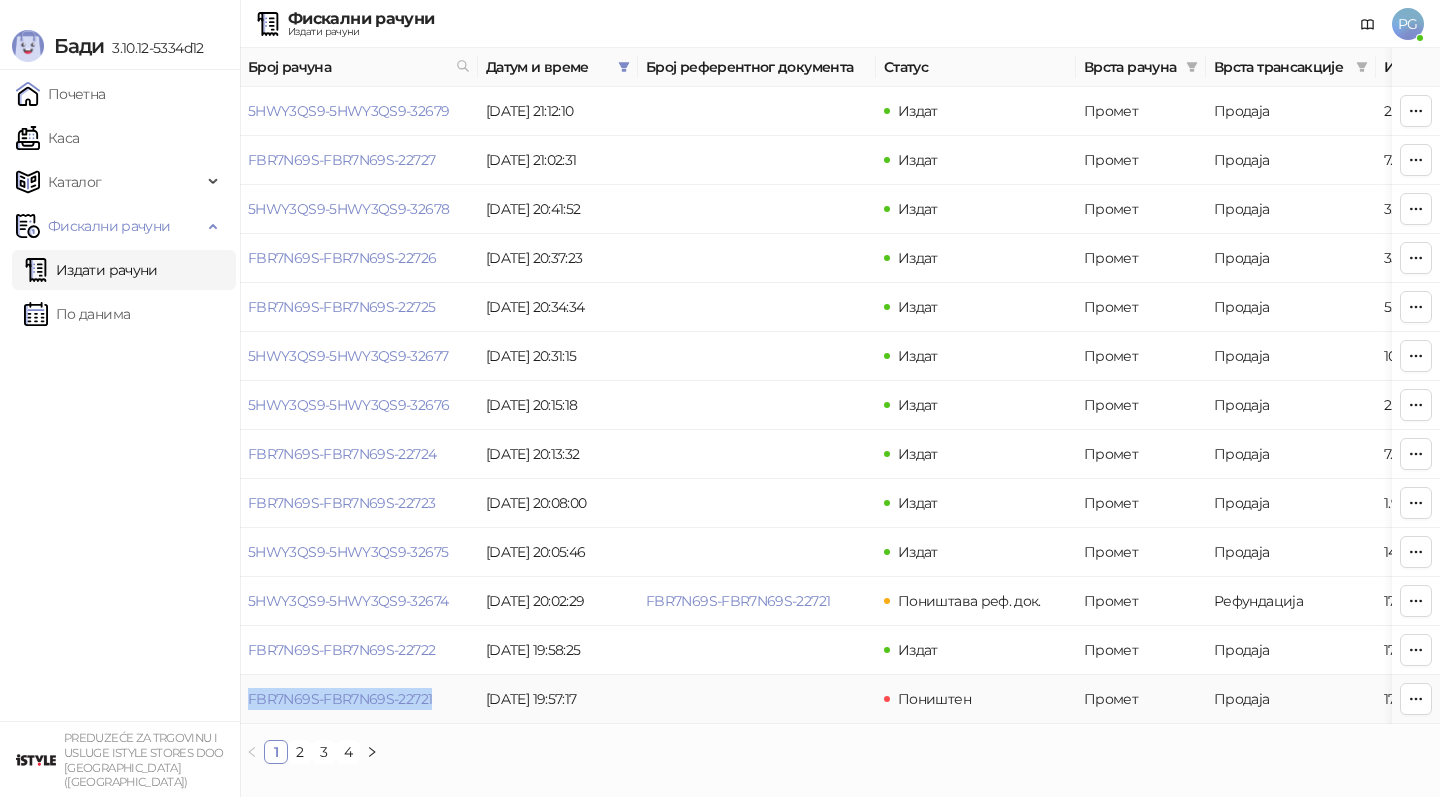 drag, startPoint x: 434, startPoint y: 696, endPoint x: 245, endPoint y: 689, distance: 189.12958 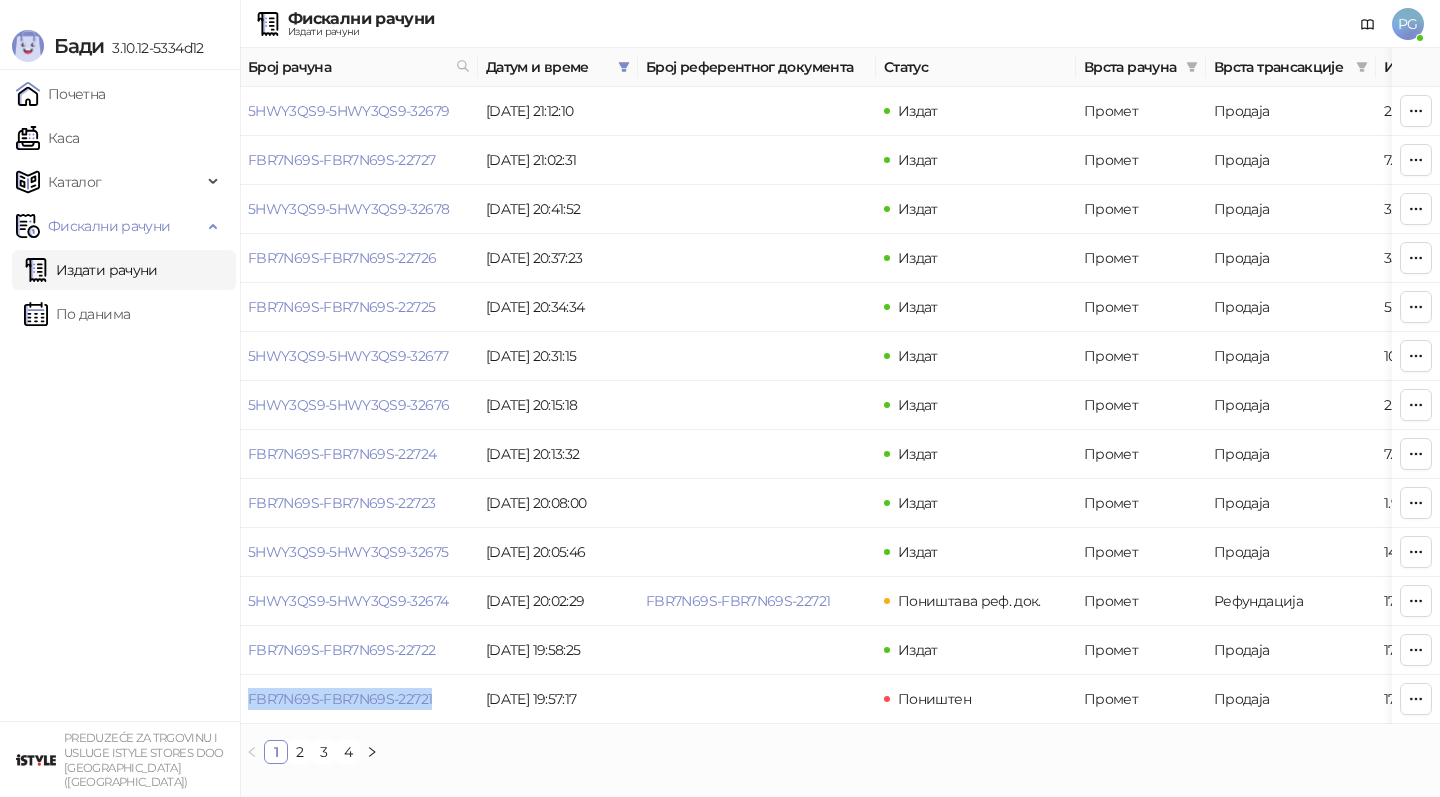 click on "Издати рачуни" at bounding box center (91, 270) 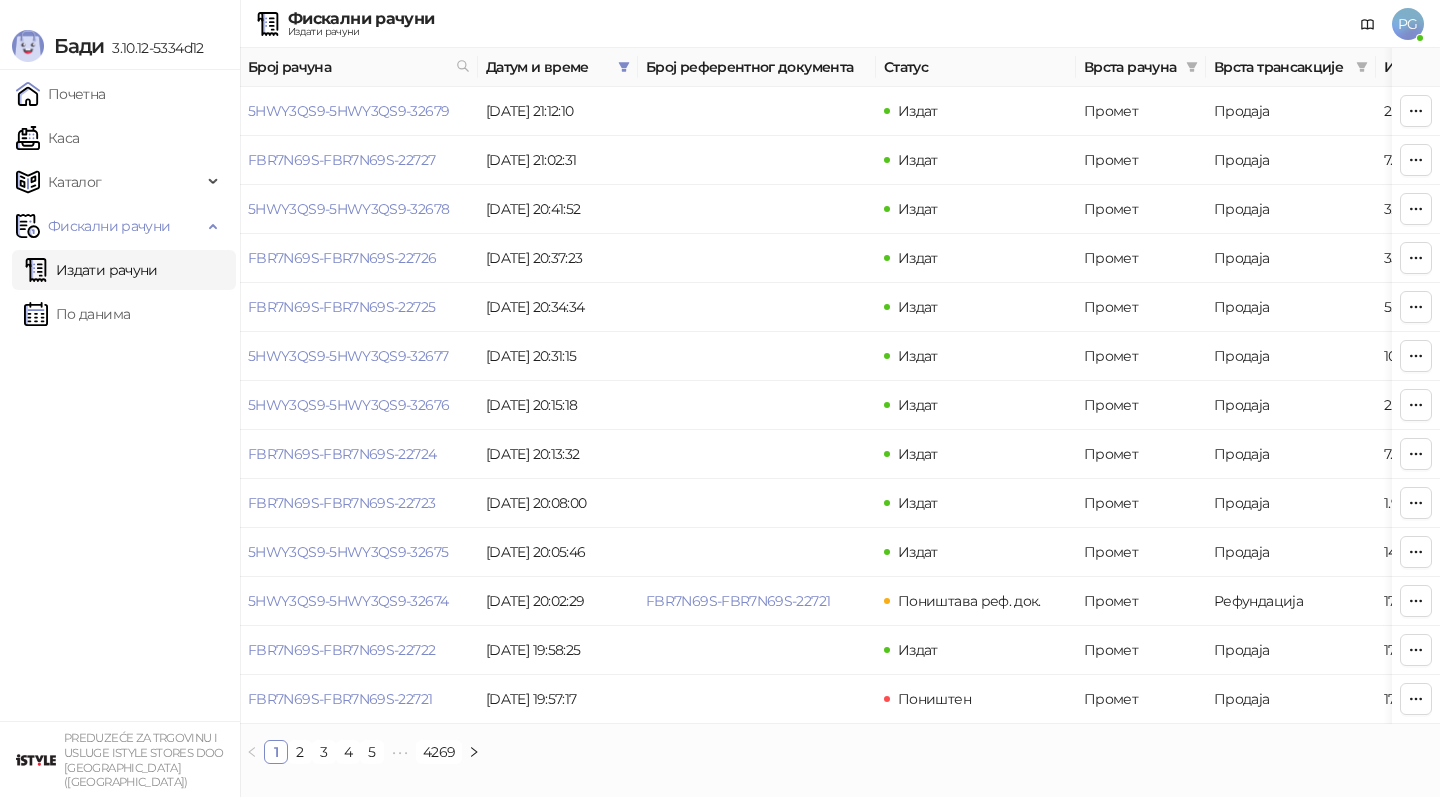 click on "Издати рачуни" at bounding box center (91, 270) 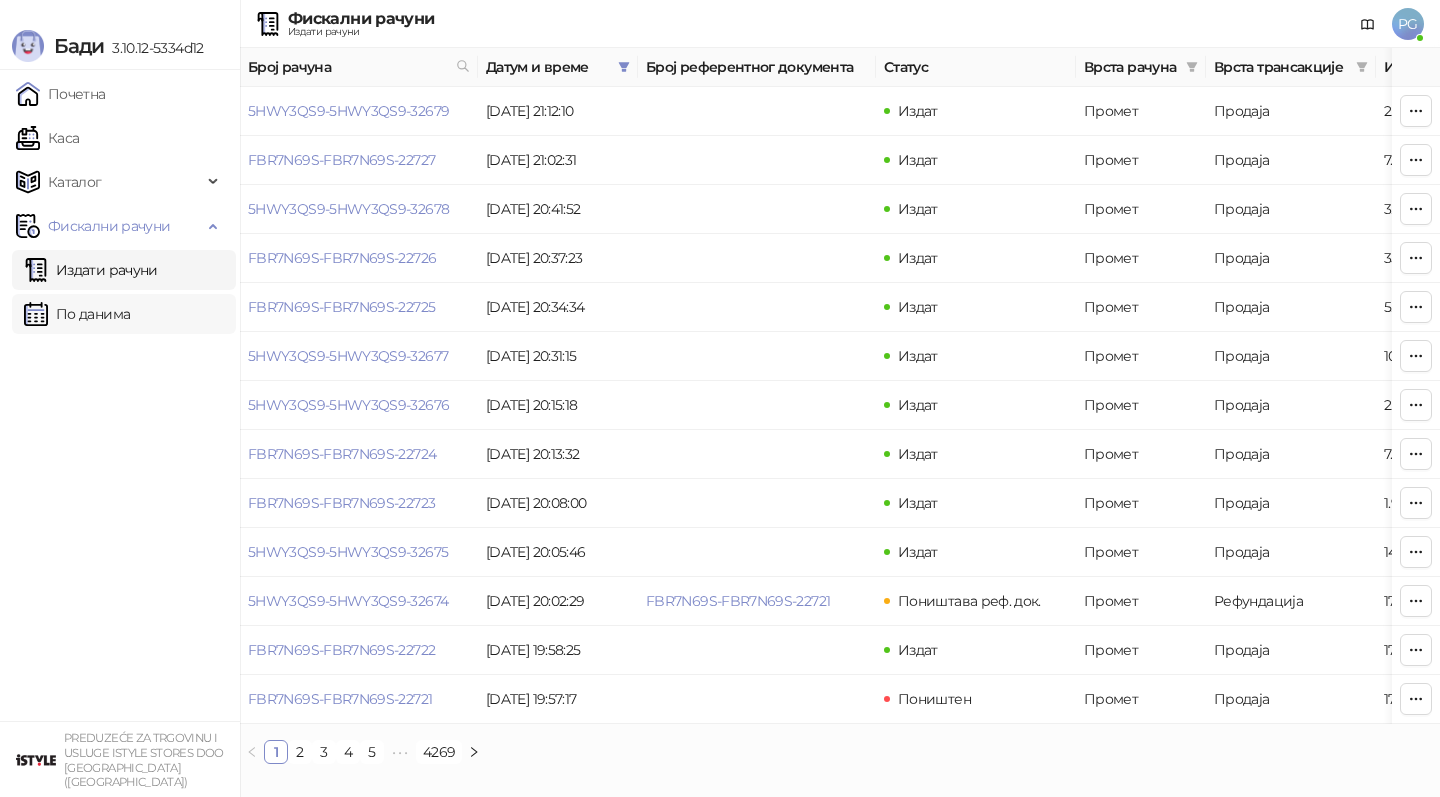 click on "По данима" at bounding box center (77, 314) 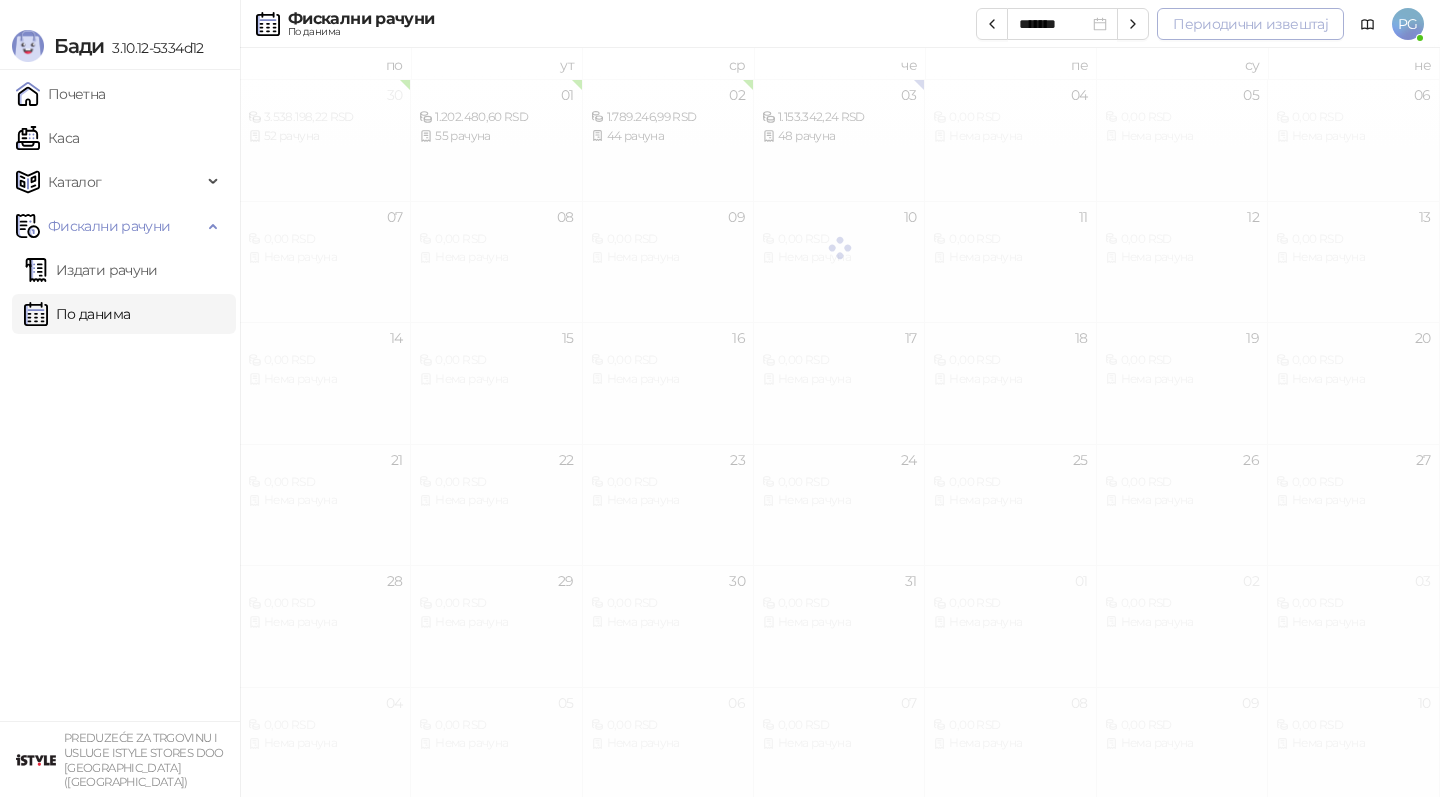 click on "Периодични извештај" at bounding box center (1250, 24) 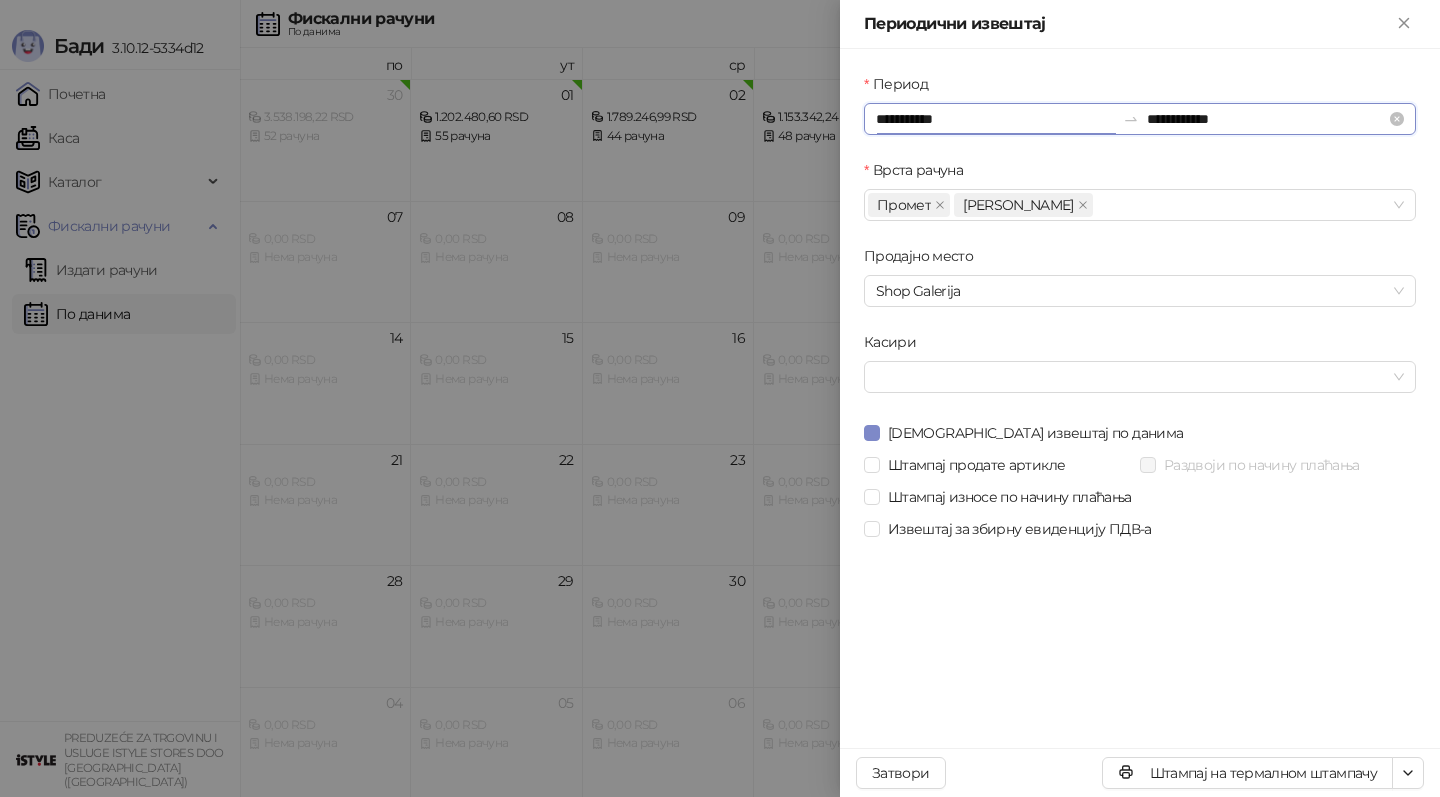 click on "**********" at bounding box center [995, 119] 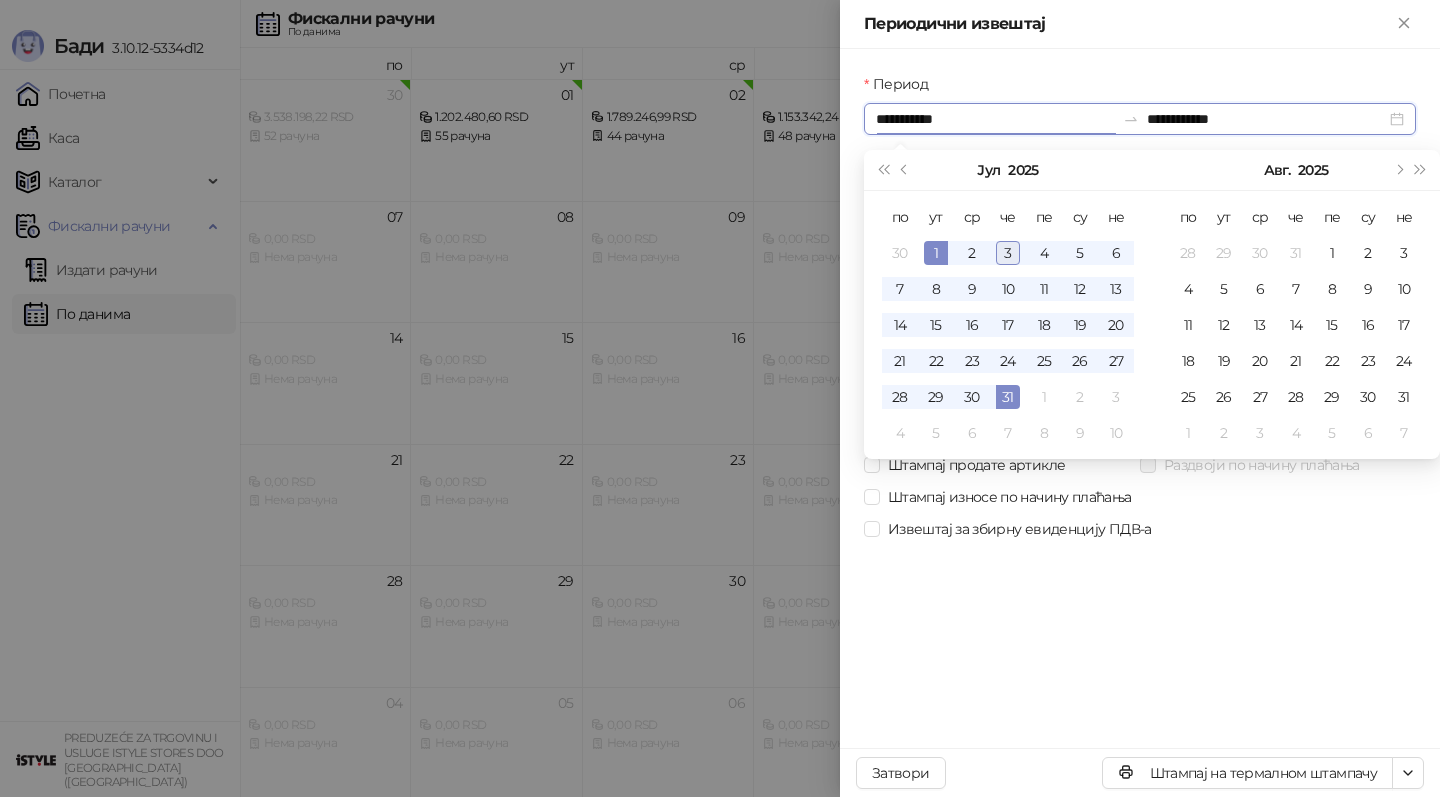 type on "**********" 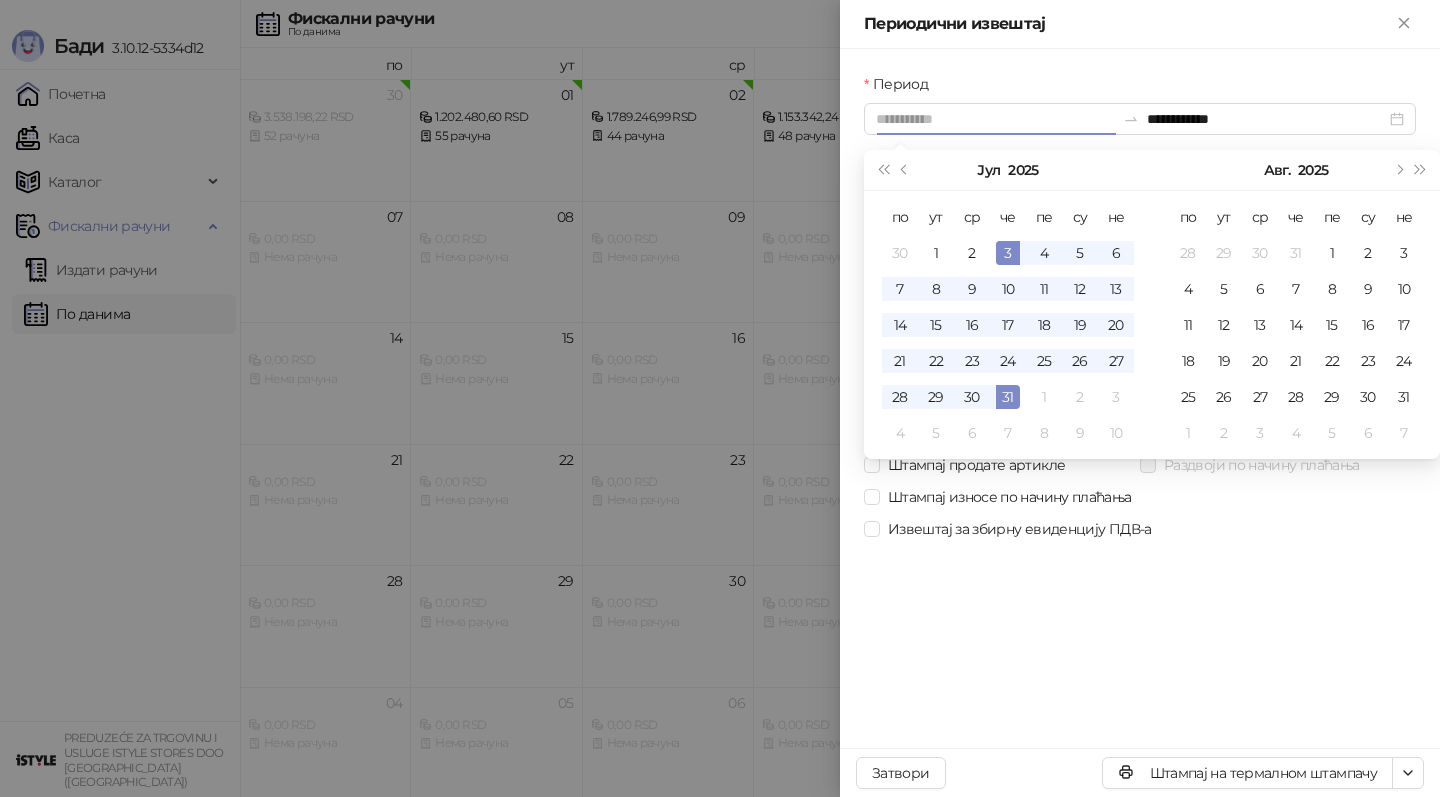 click on "3" at bounding box center (1008, 253) 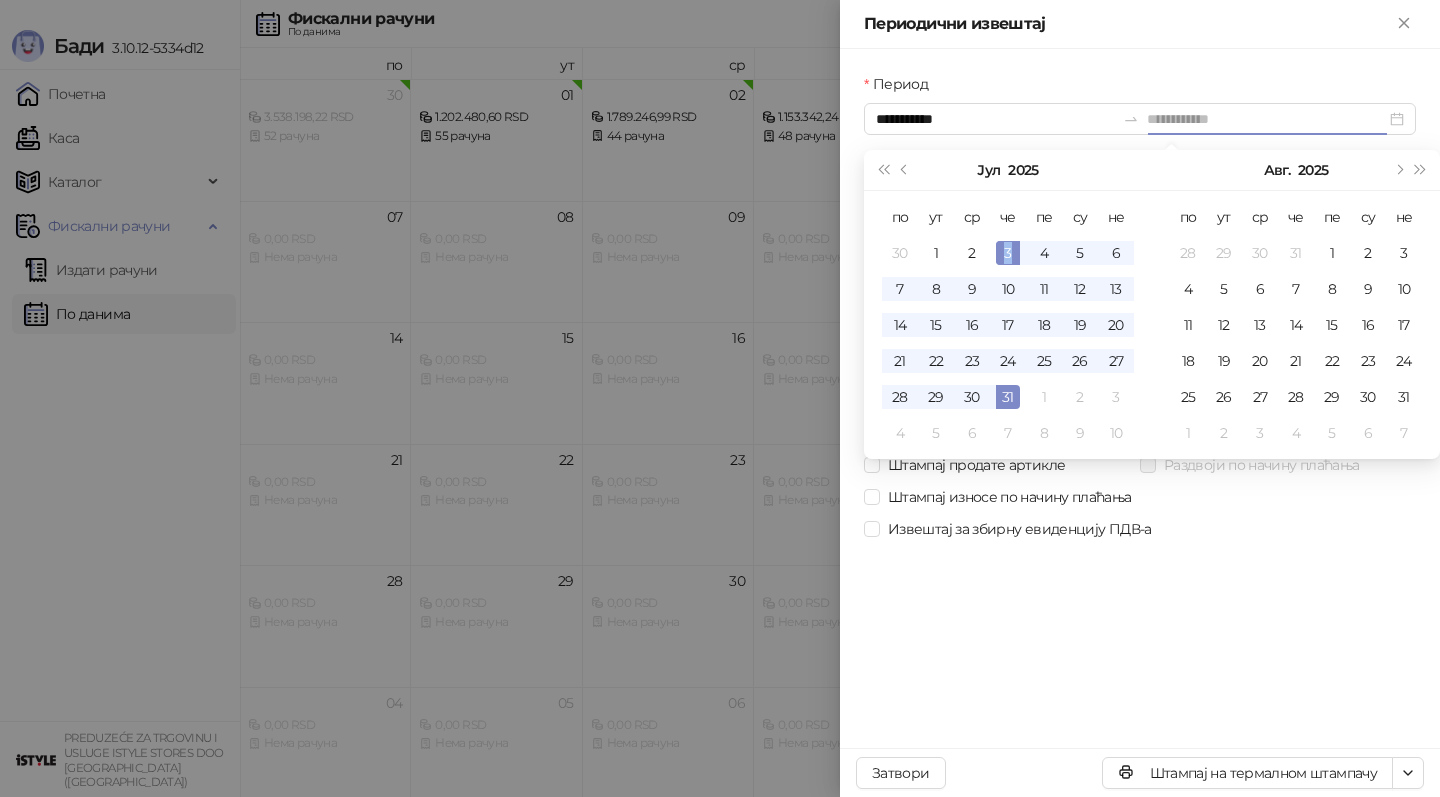 click on "3" at bounding box center (1008, 253) 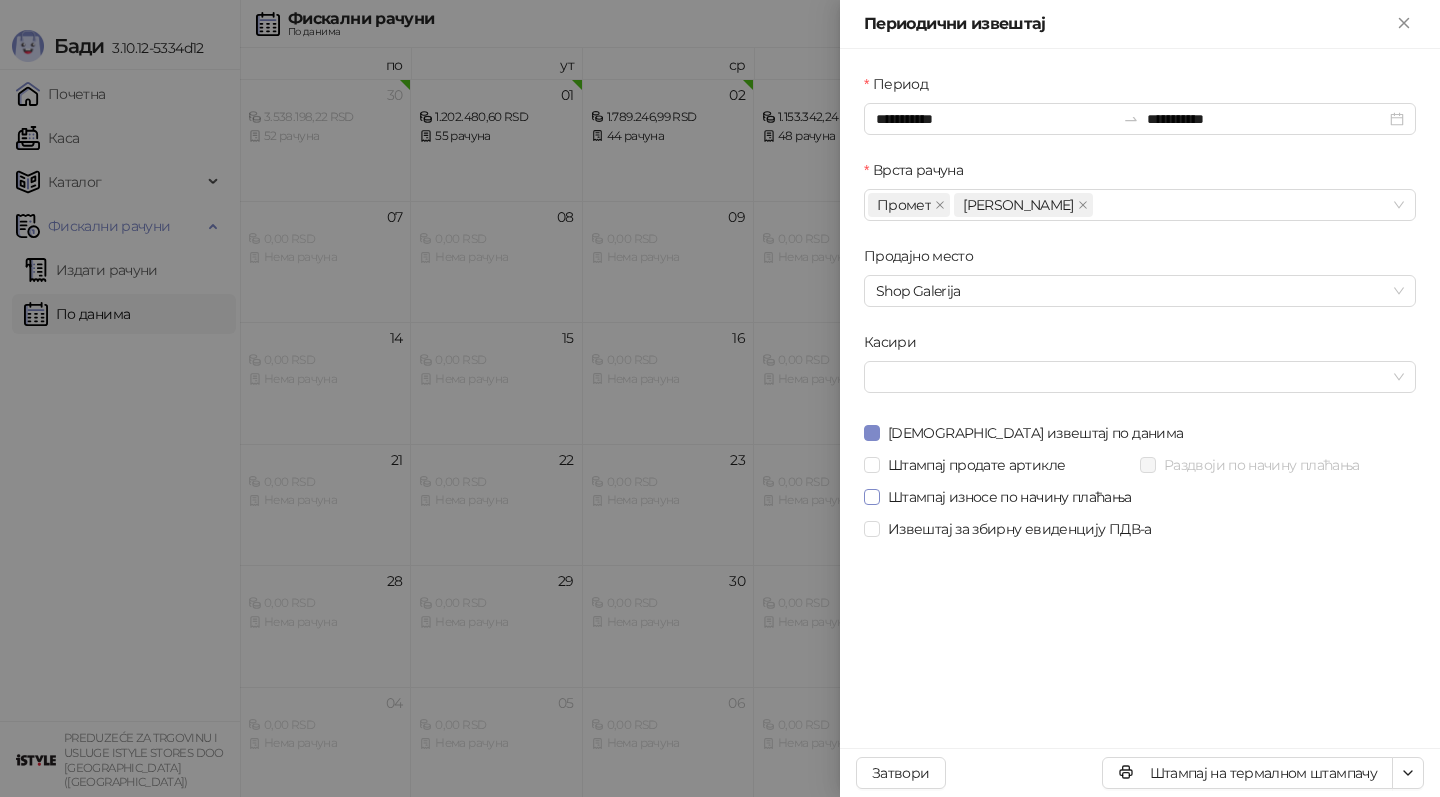 click on "Штампај износе по начину плаћања" at bounding box center (1010, 497) 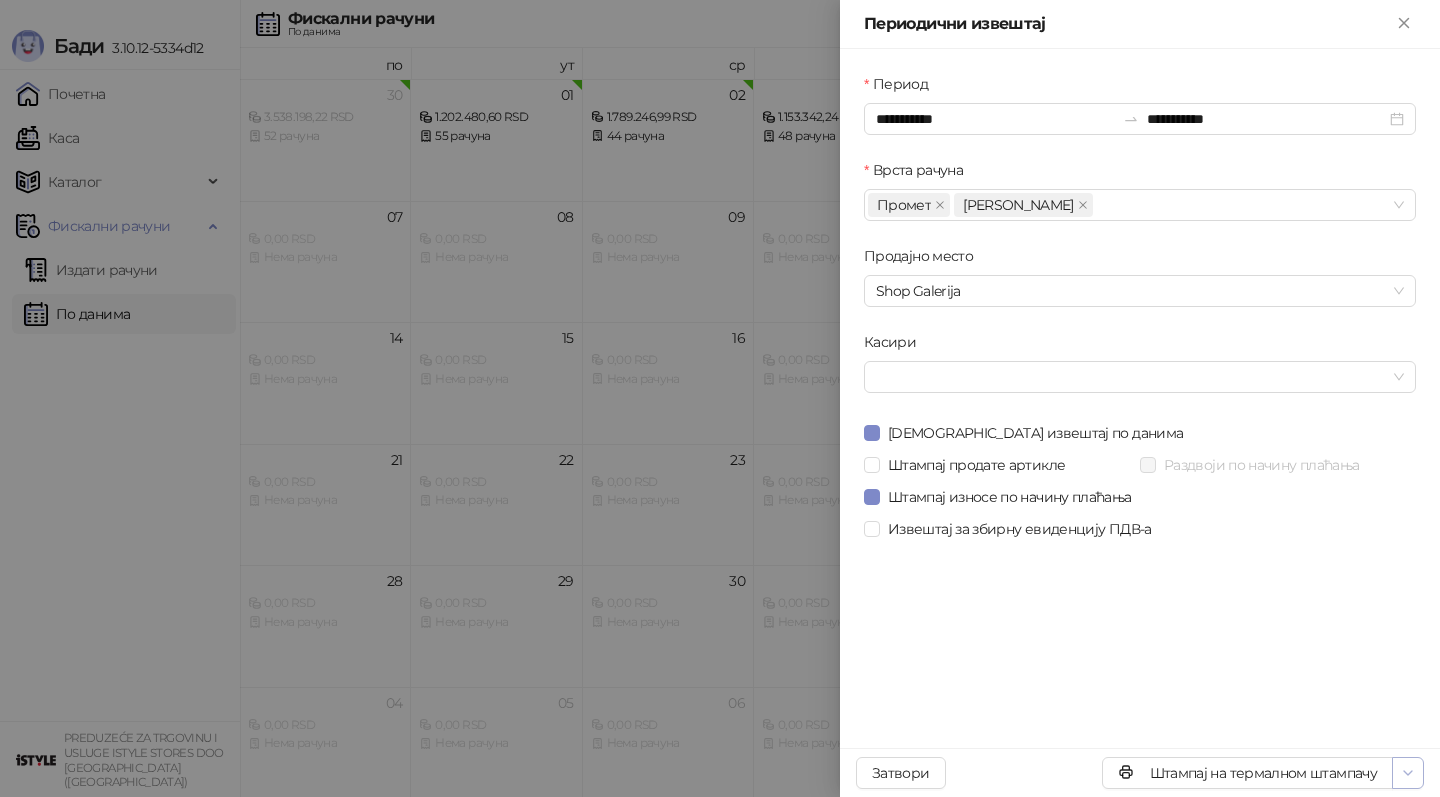 click 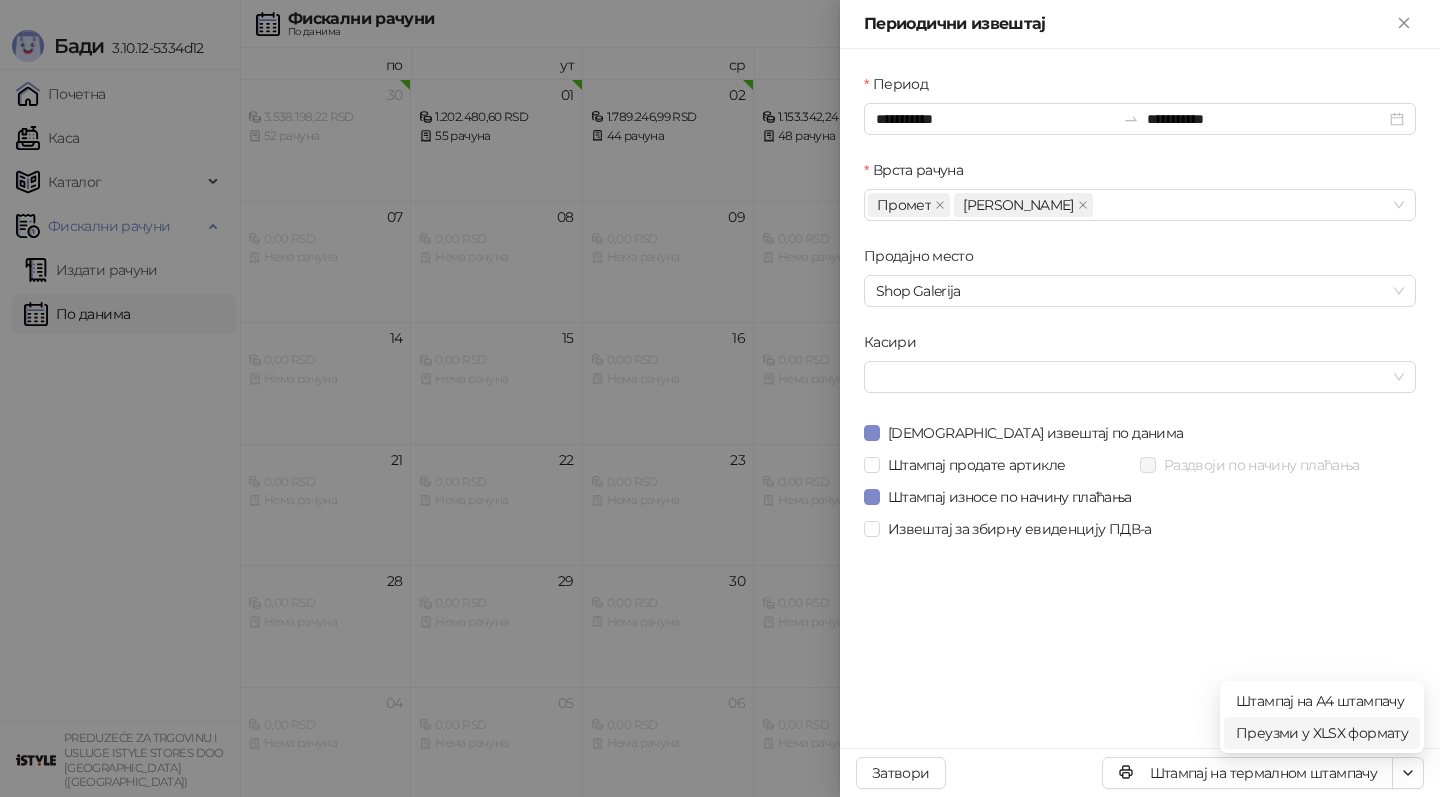 click on "Преузми у XLSX формату" at bounding box center [1322, 733] 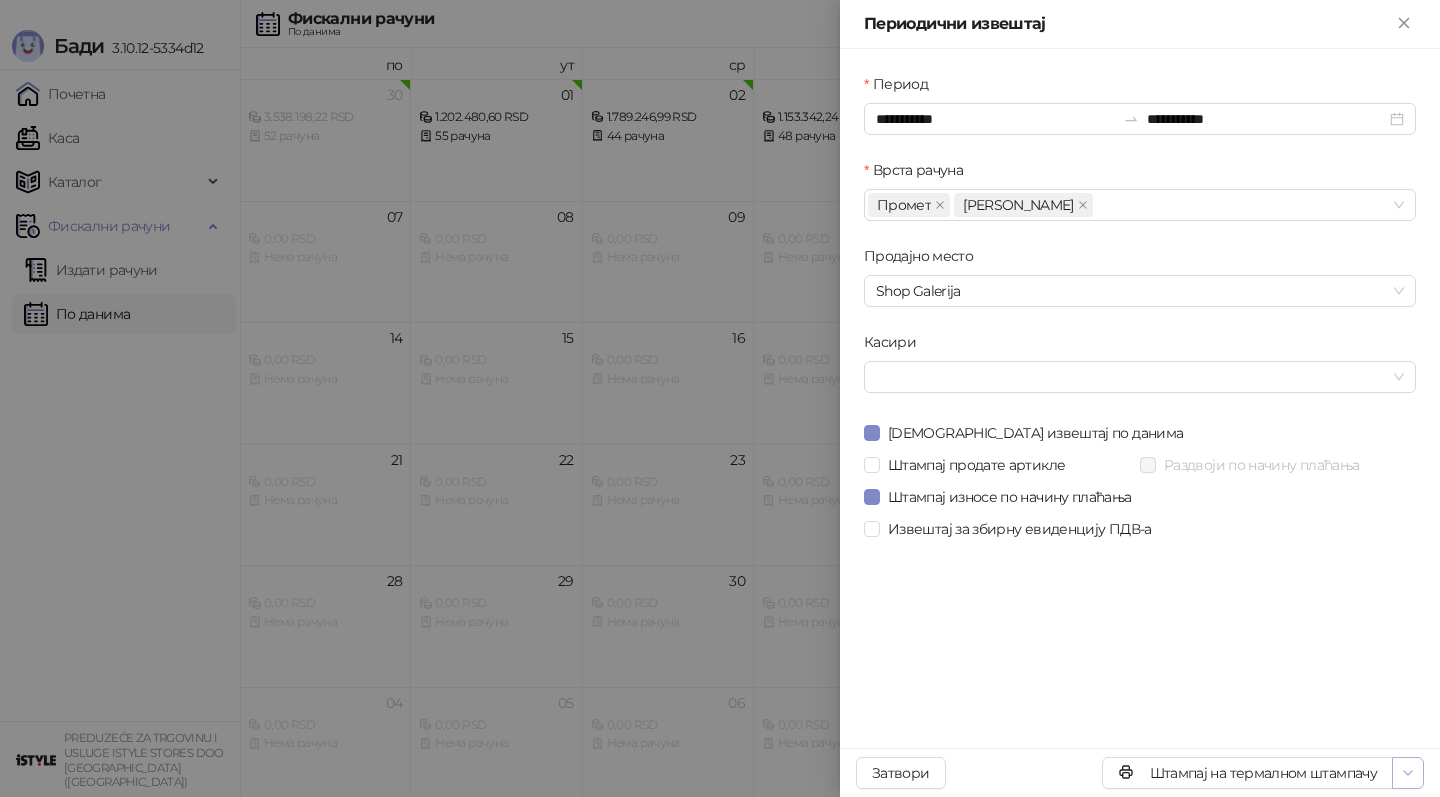 click 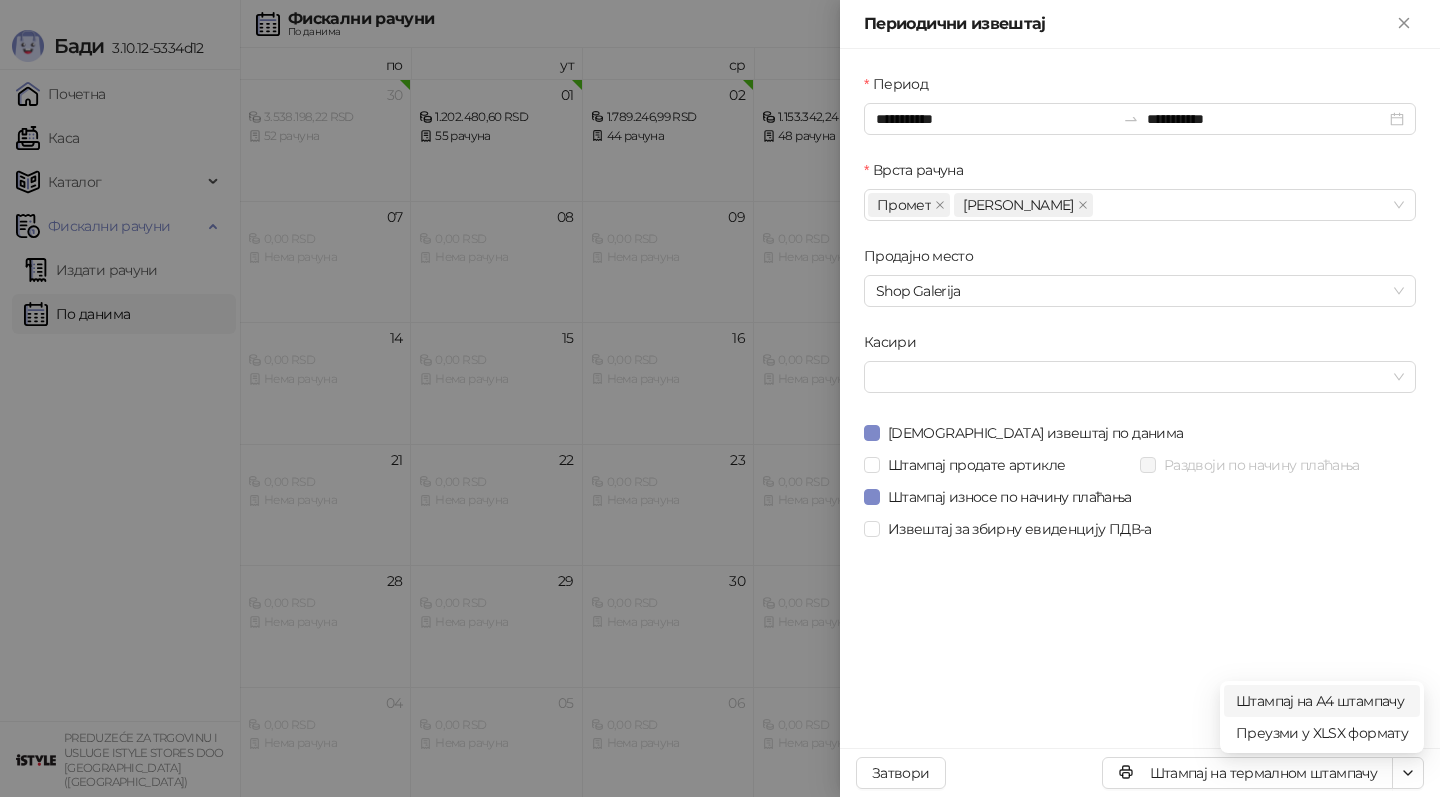 click on "Штампај на А4 штампачу" at bounding box center [1322, 701] 